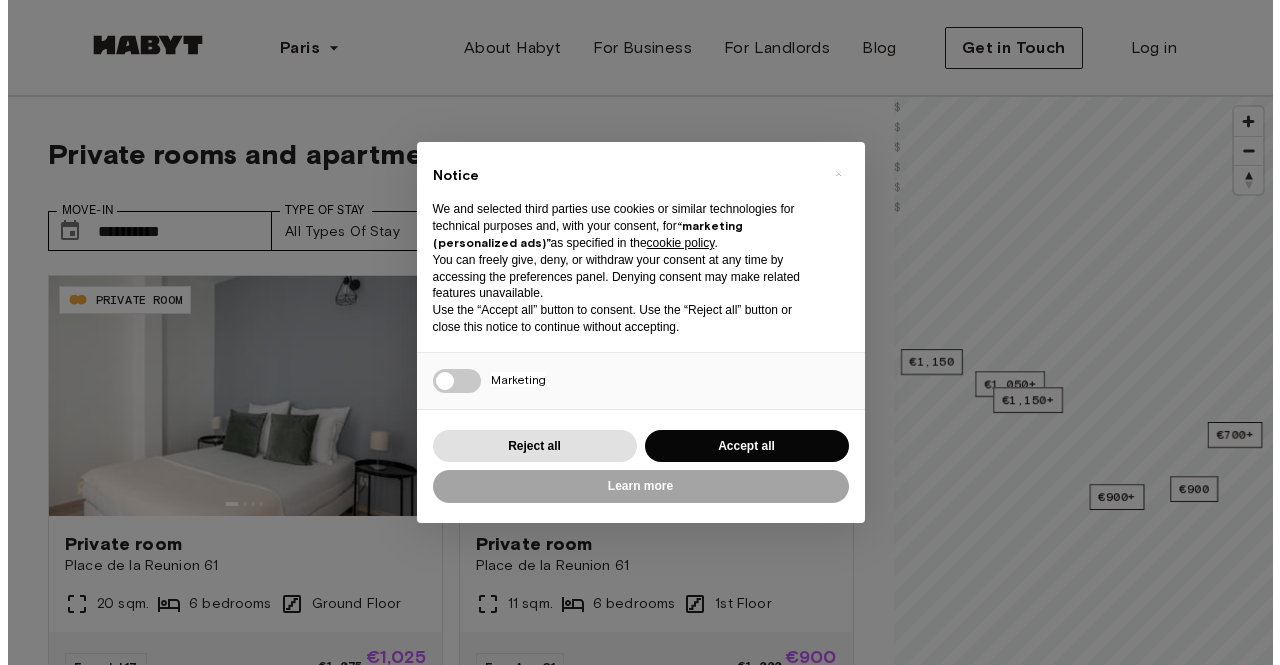 scroll, scrollTop: 0, scrollLeft: 0, axis: both 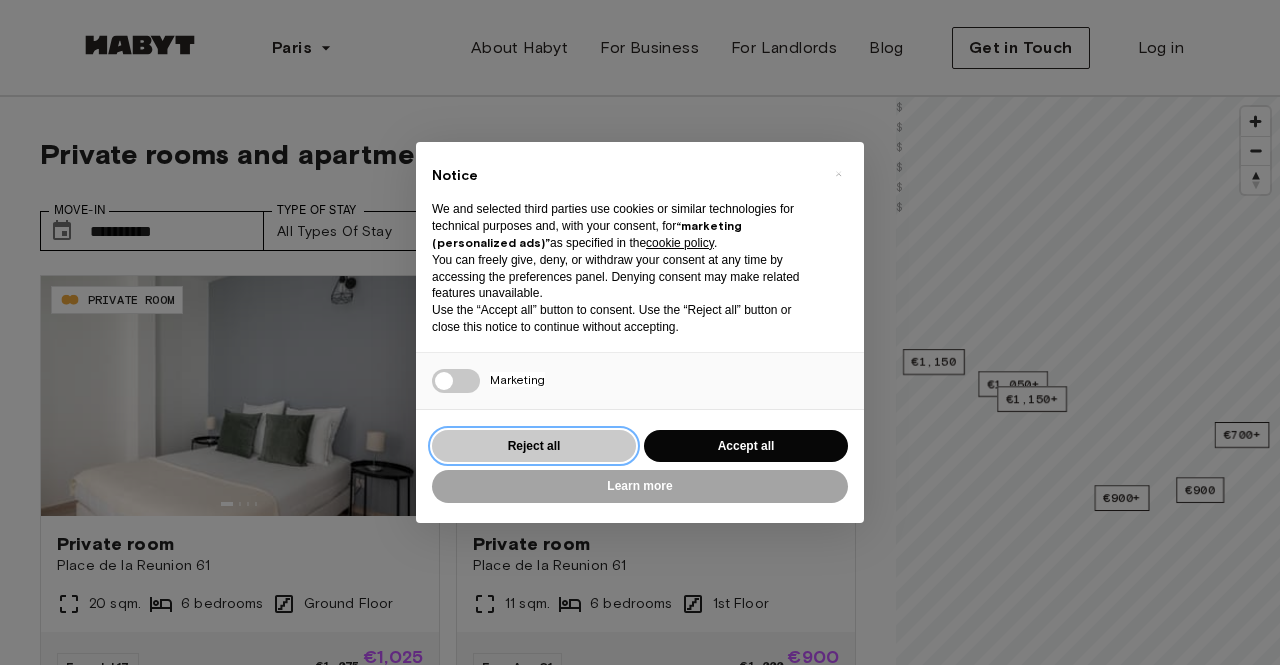 click on "Reject all" at bounding box center [534, 446] 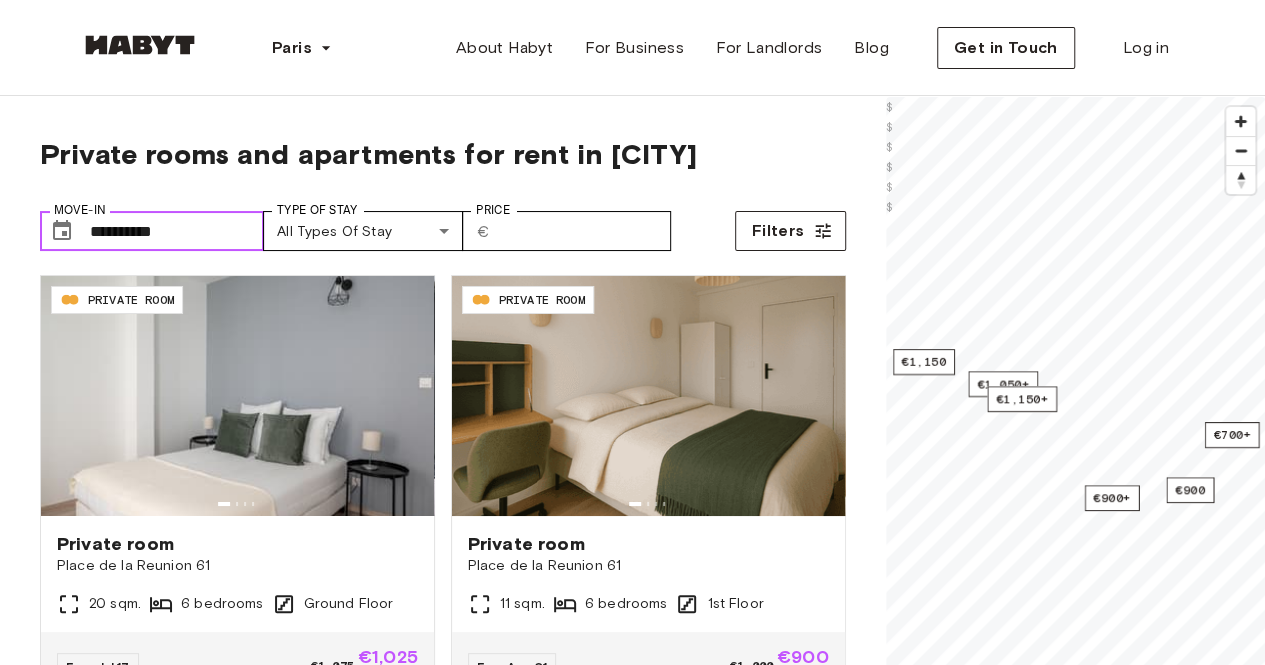 click on "**********" at bounding box center [177, 231] 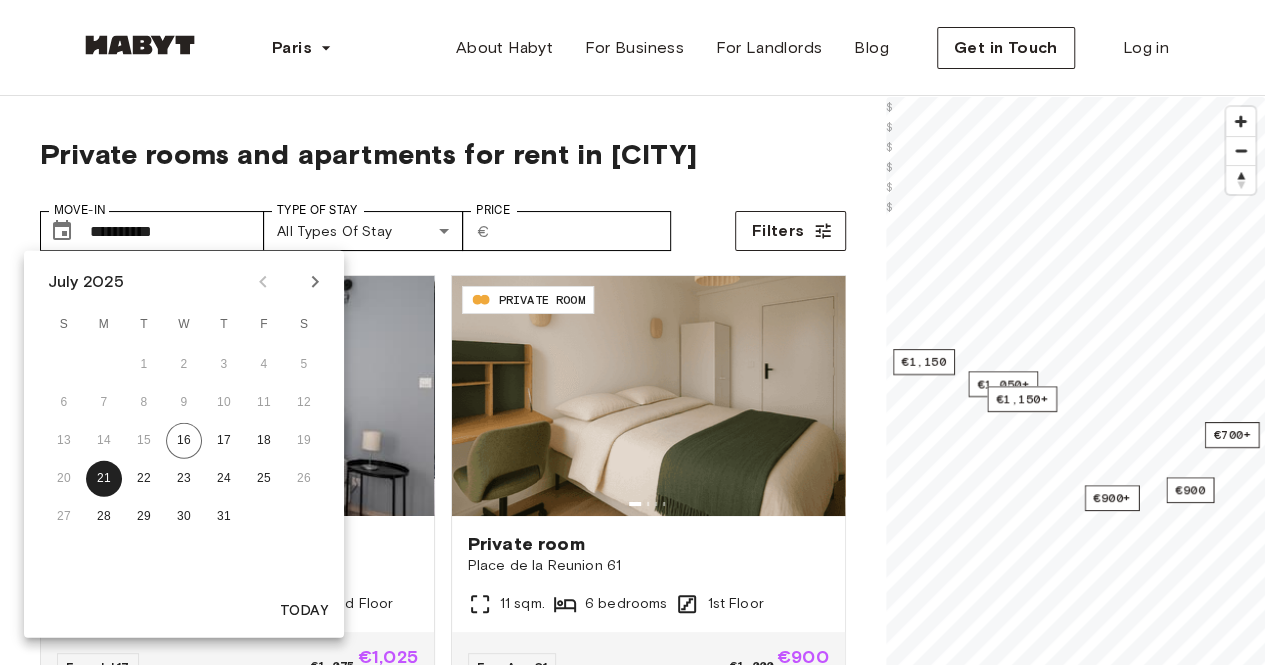 click 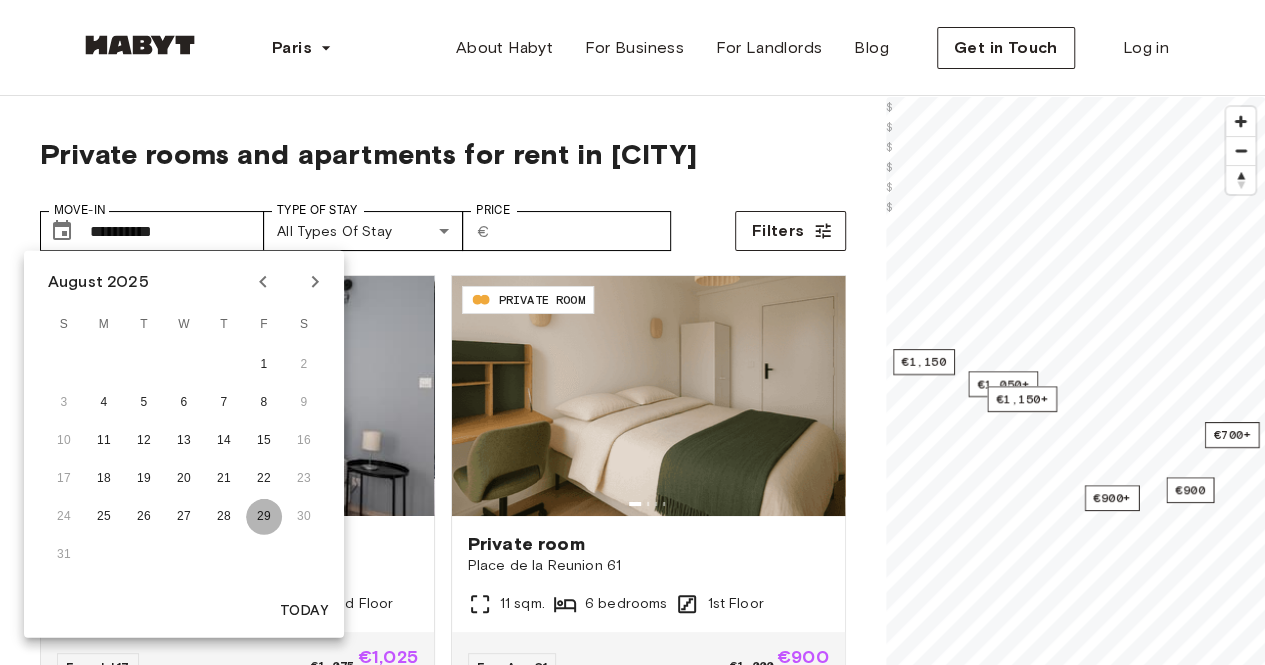 click on "29" at bounding box center [264, 517] 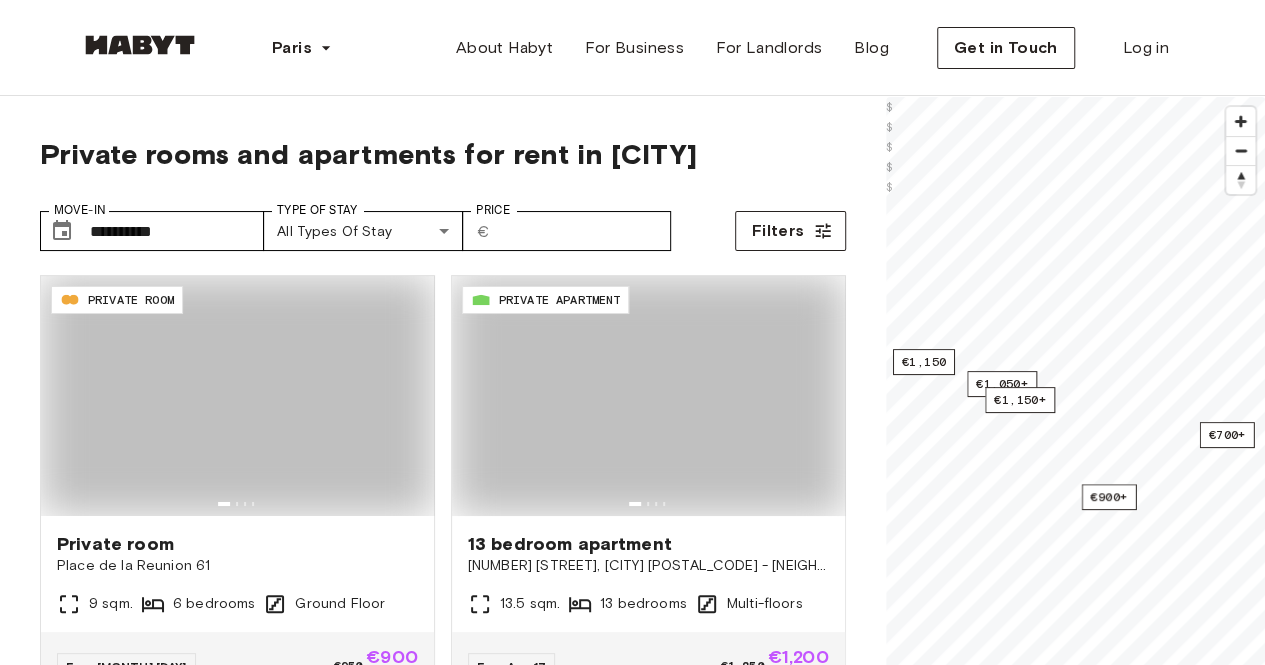 type on "**********" 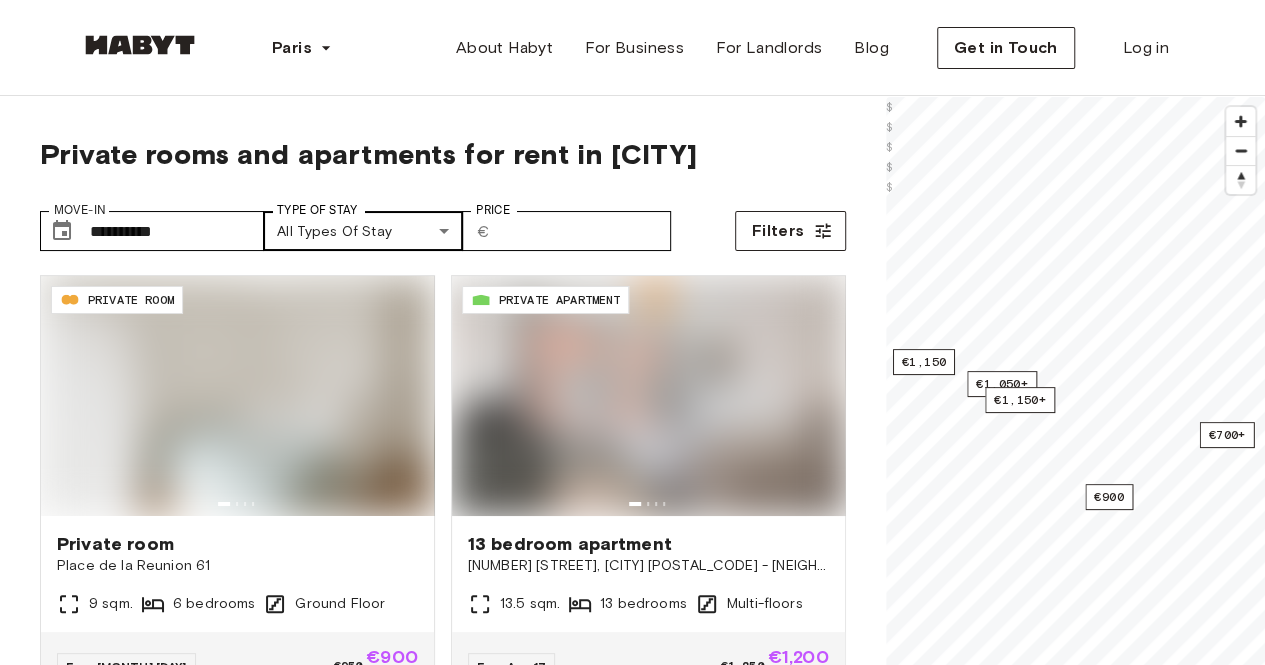 click on "**********" at bounding box center [632, 2446] 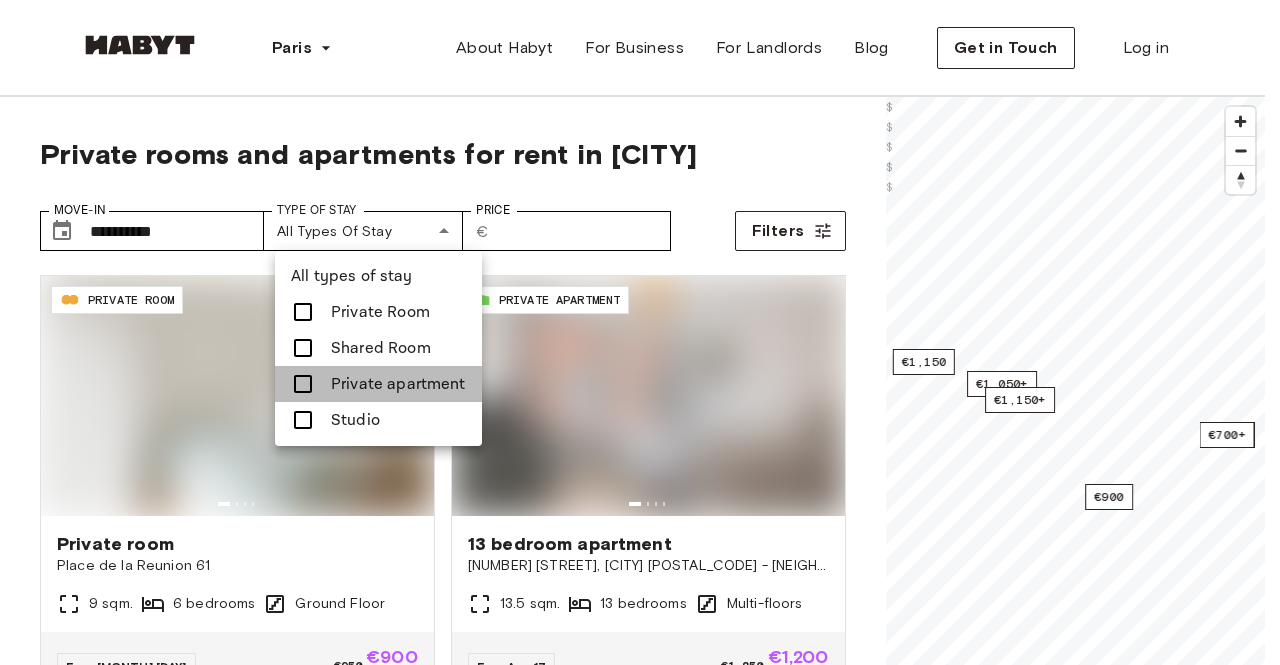 click on "Private apartment" at bounding box center (398, 384) 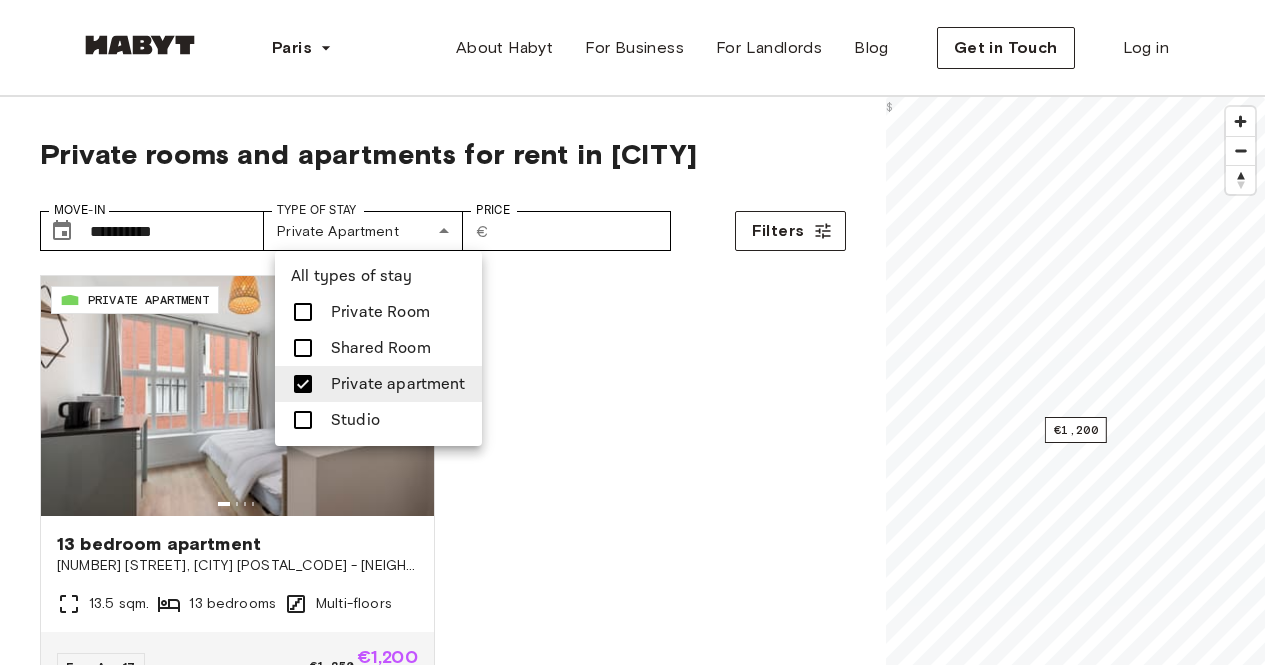 click at bounding box center (303, 384) 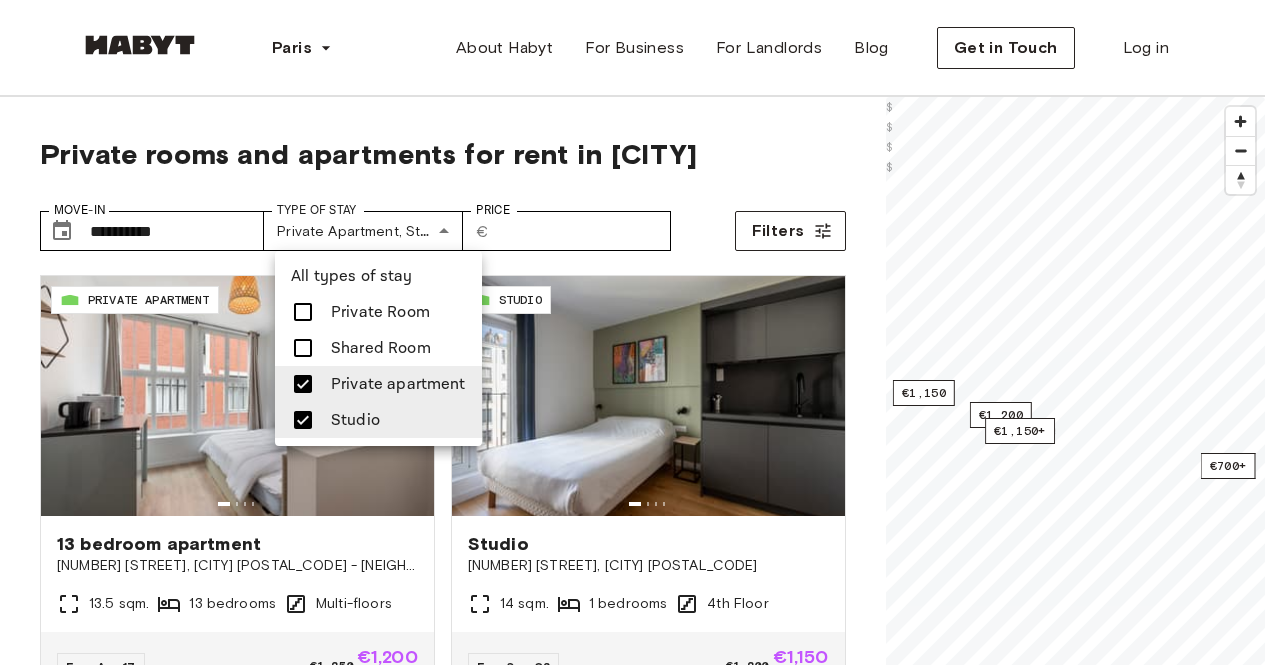 click at bounding box center [640, 332] 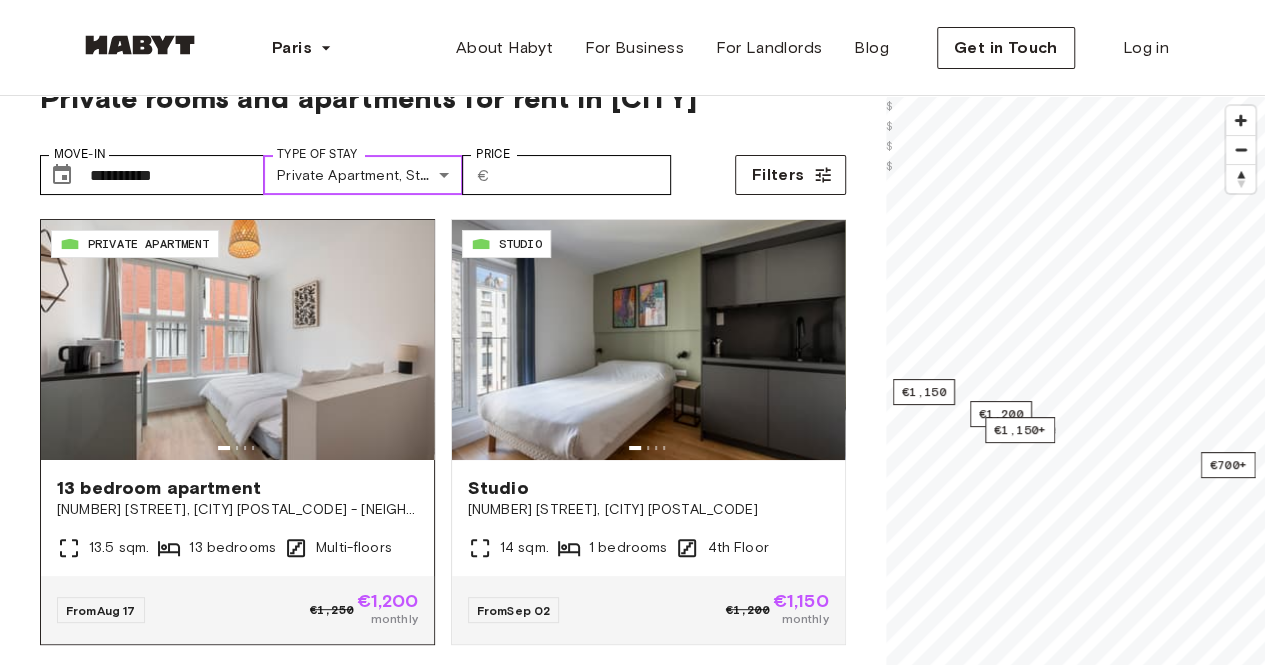 scroll, scrollTop: 100, scrollLeft: 0, axis: vertical 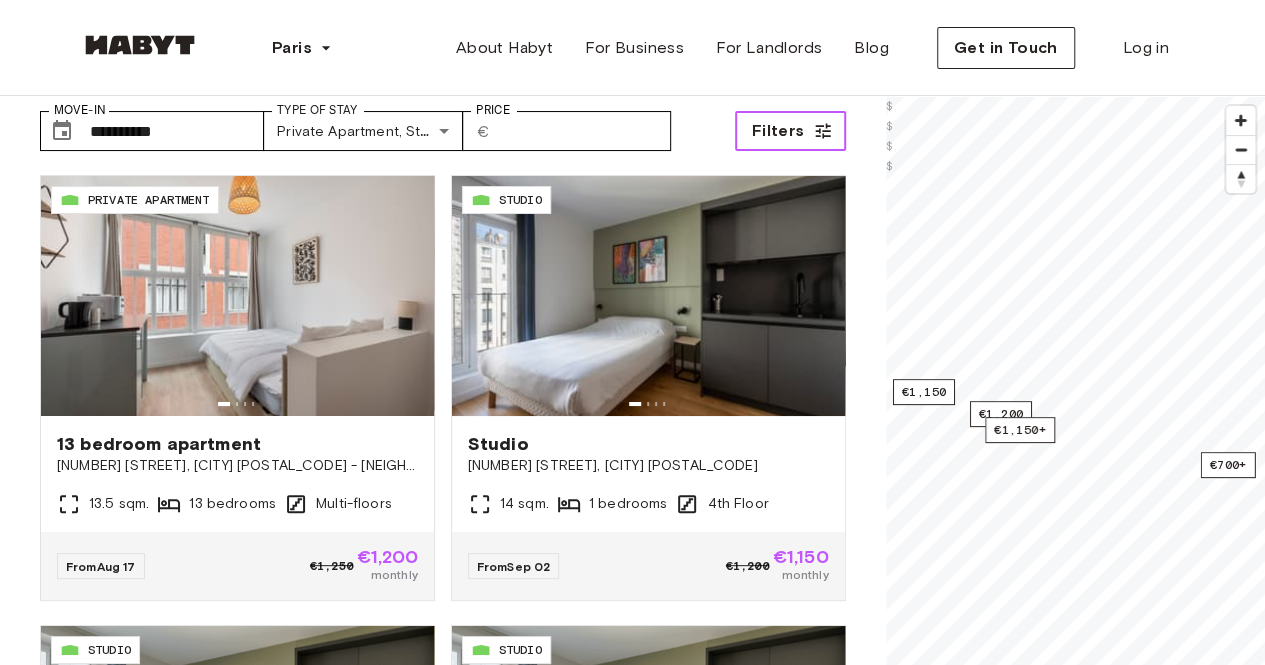 click on "Filters" at bounding box center [778, 131] 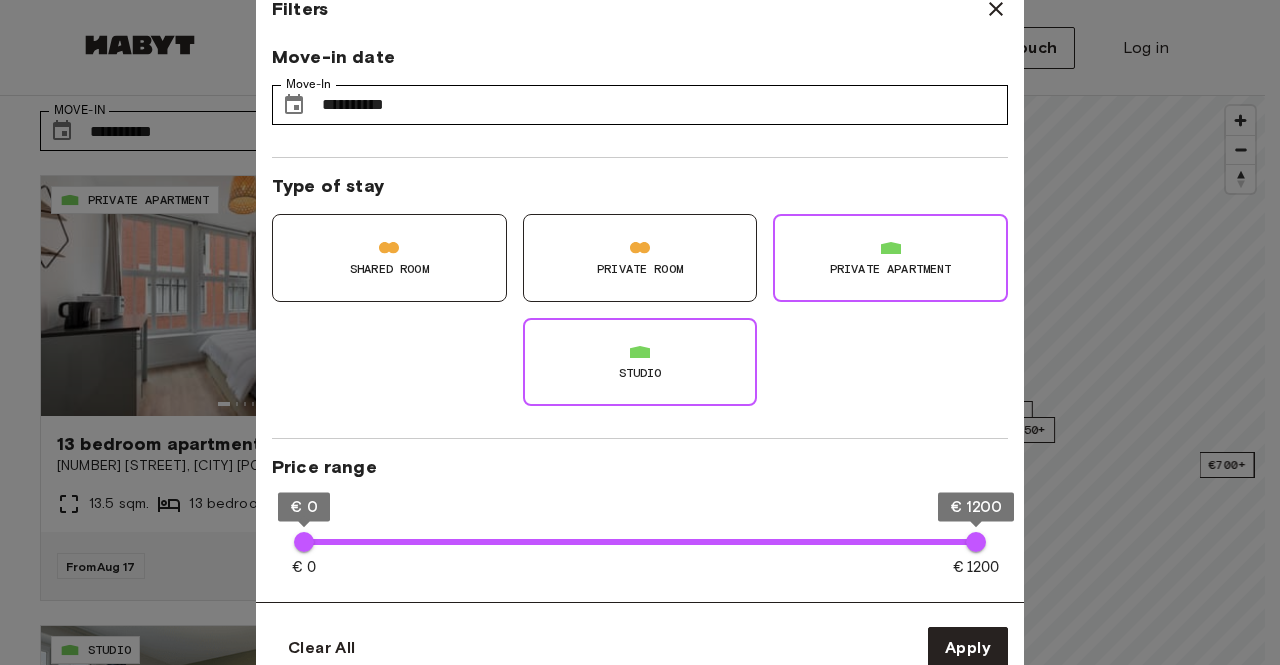 click on "Private Room" at bounding box center (640, 269) 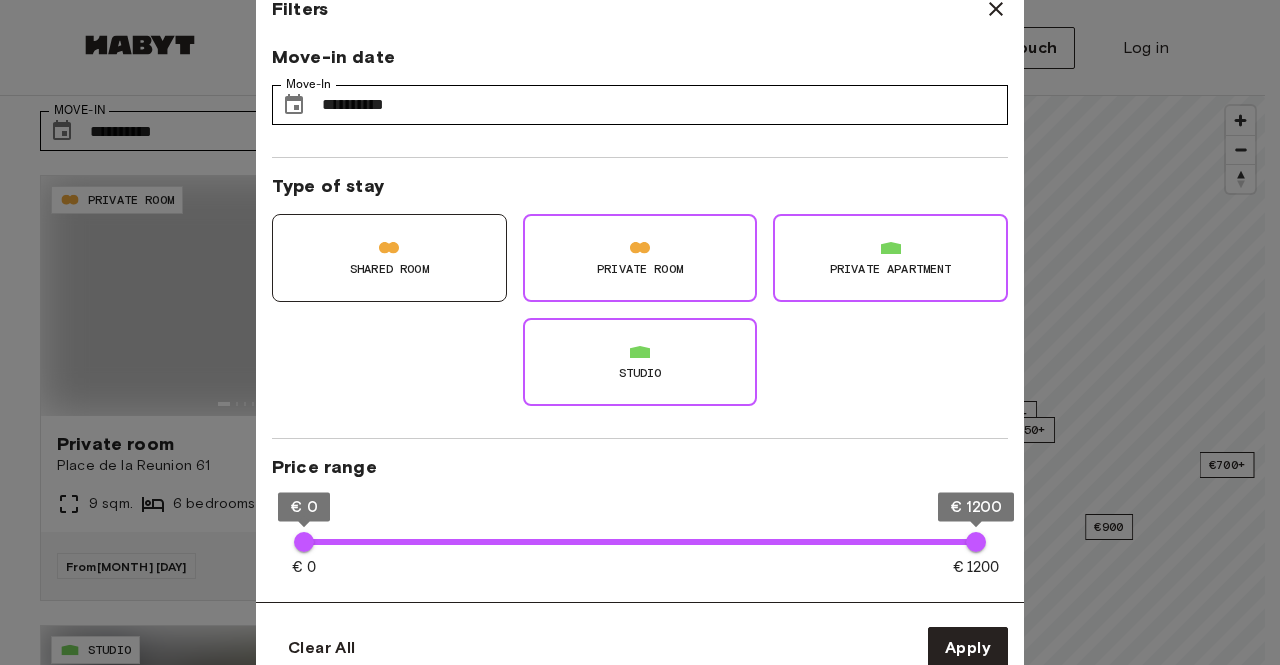 type on "**********" 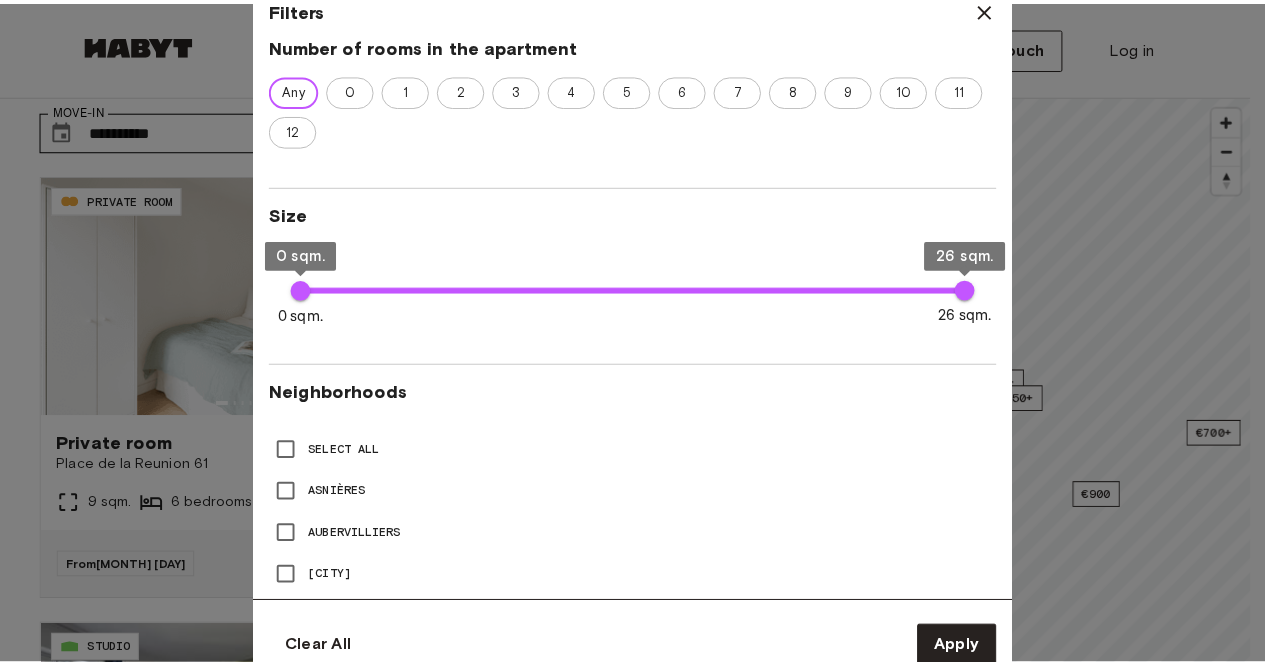 scroll, scrollTop: 600, scrollLeft: 0, axis: vertical 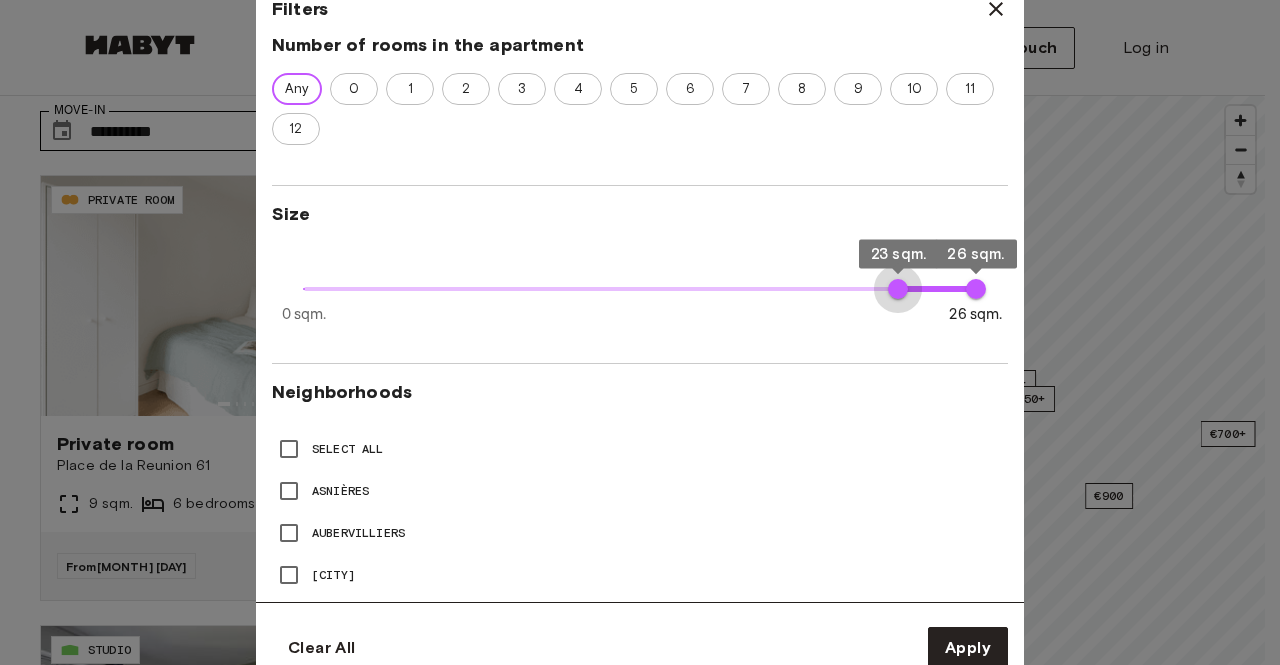 type on "**" 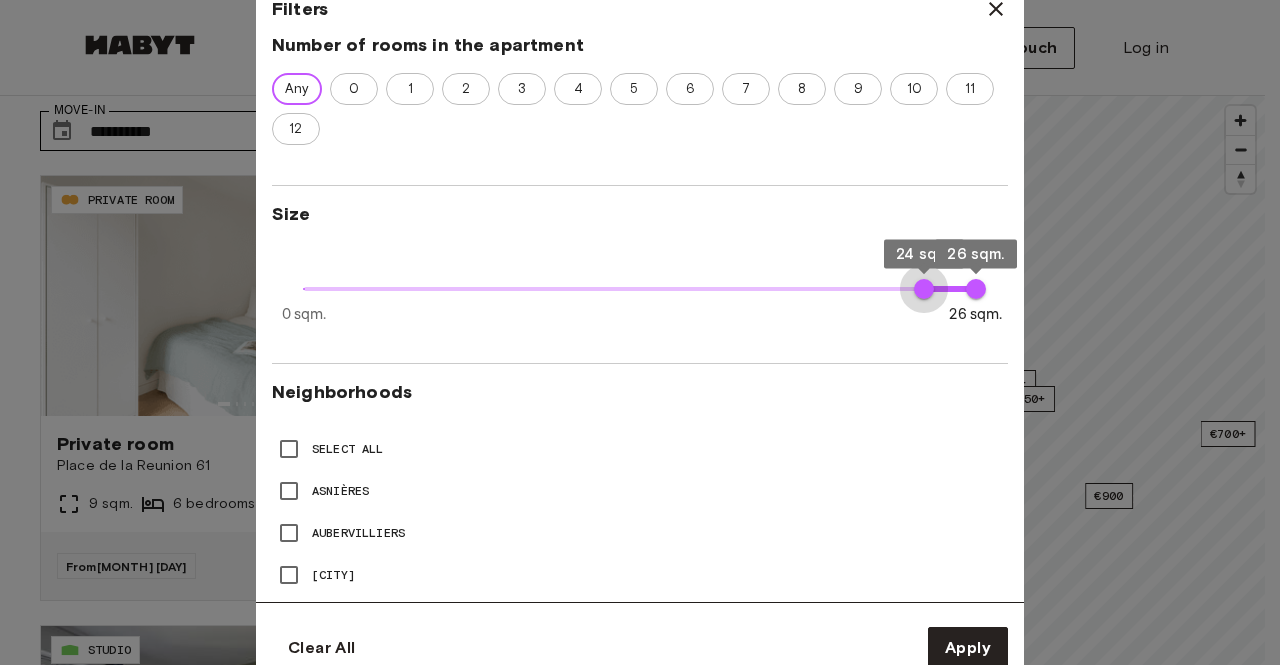 drag, startPoint x: 308, startPoint y: 289, endPoint x: 916, endPoint y: 315, distance: 608.55566 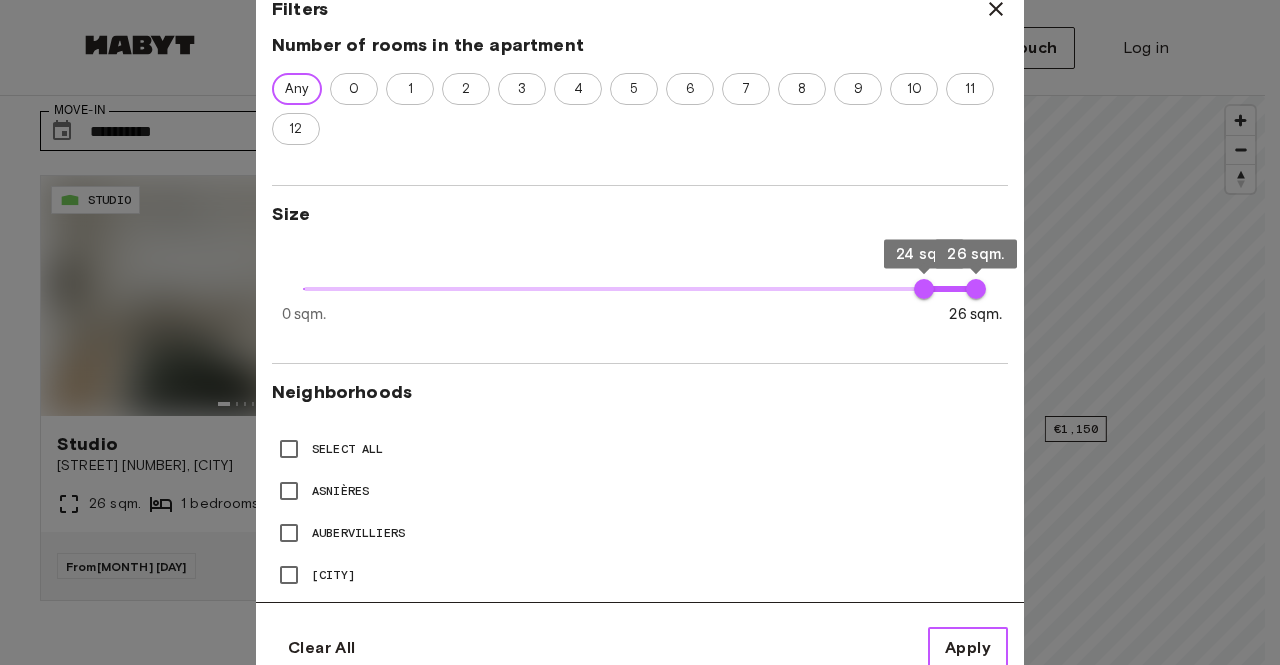 click on "Apply" at bounding box center [968, 648] 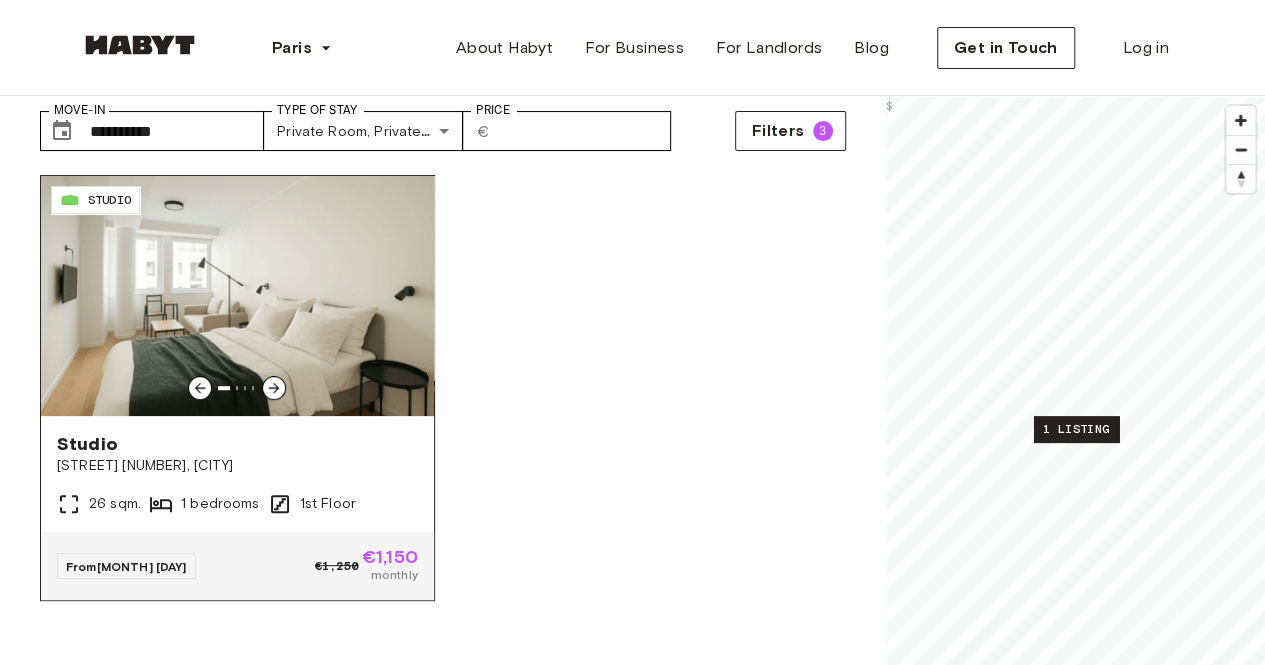 click 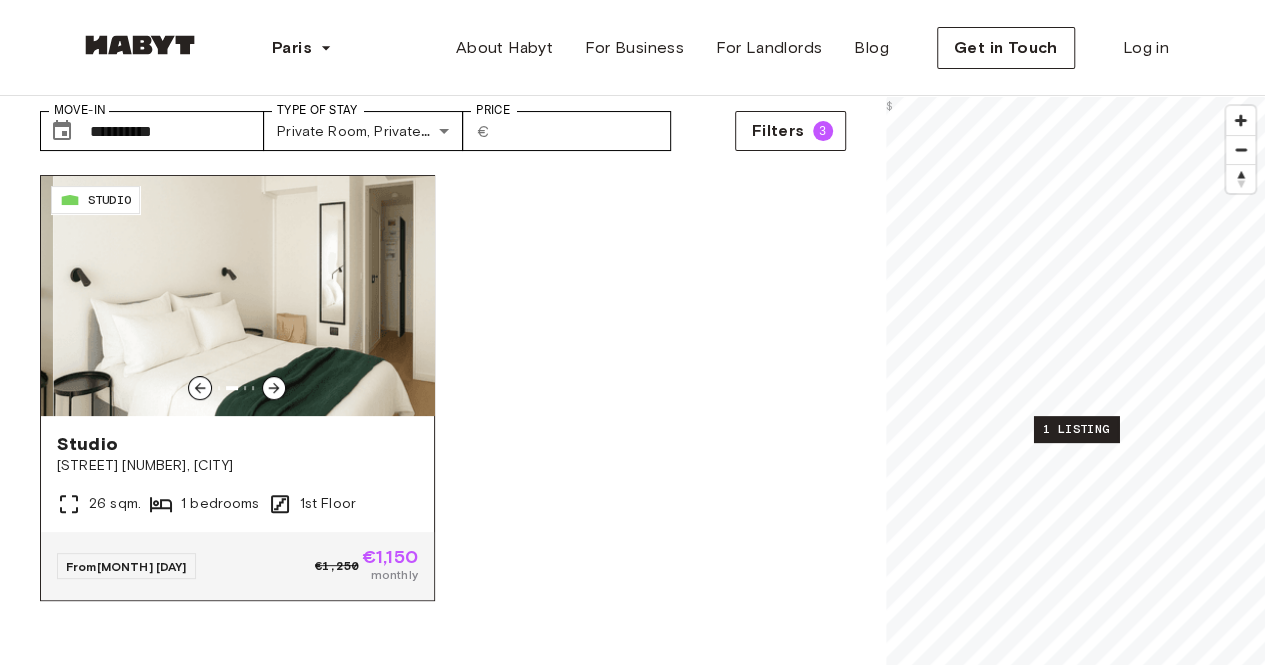 click 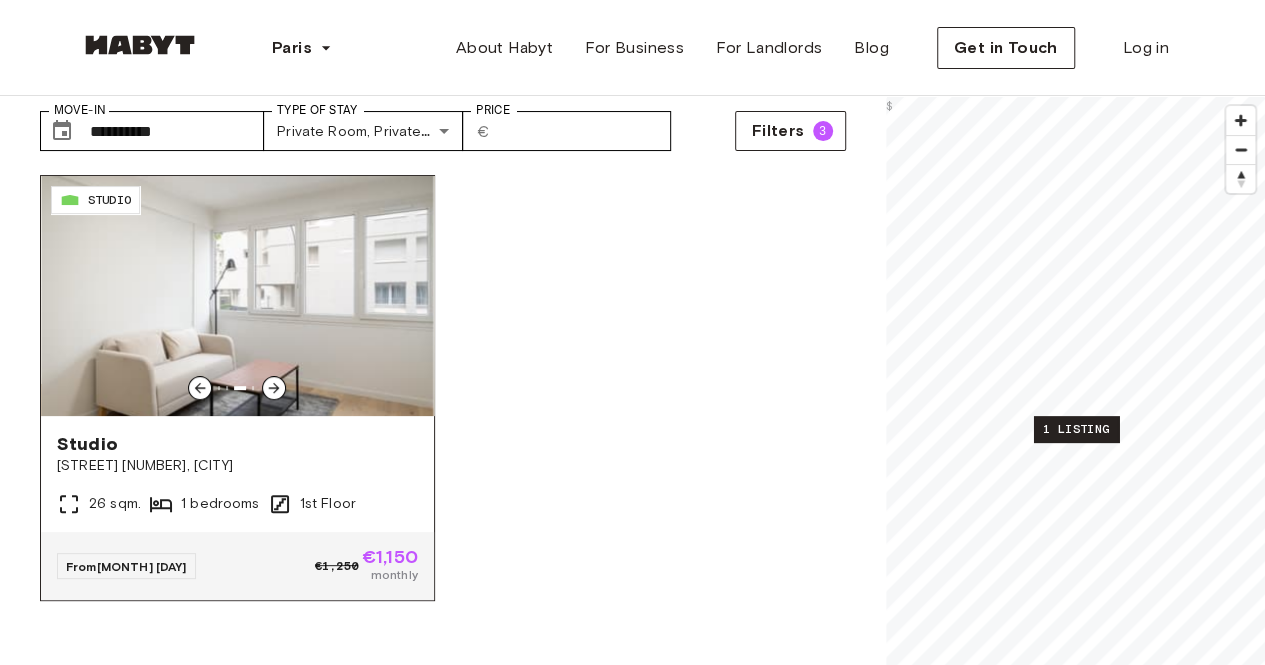 click on "[STREET] [NUMBER], [CITY]" at bounding box center (237, 466) 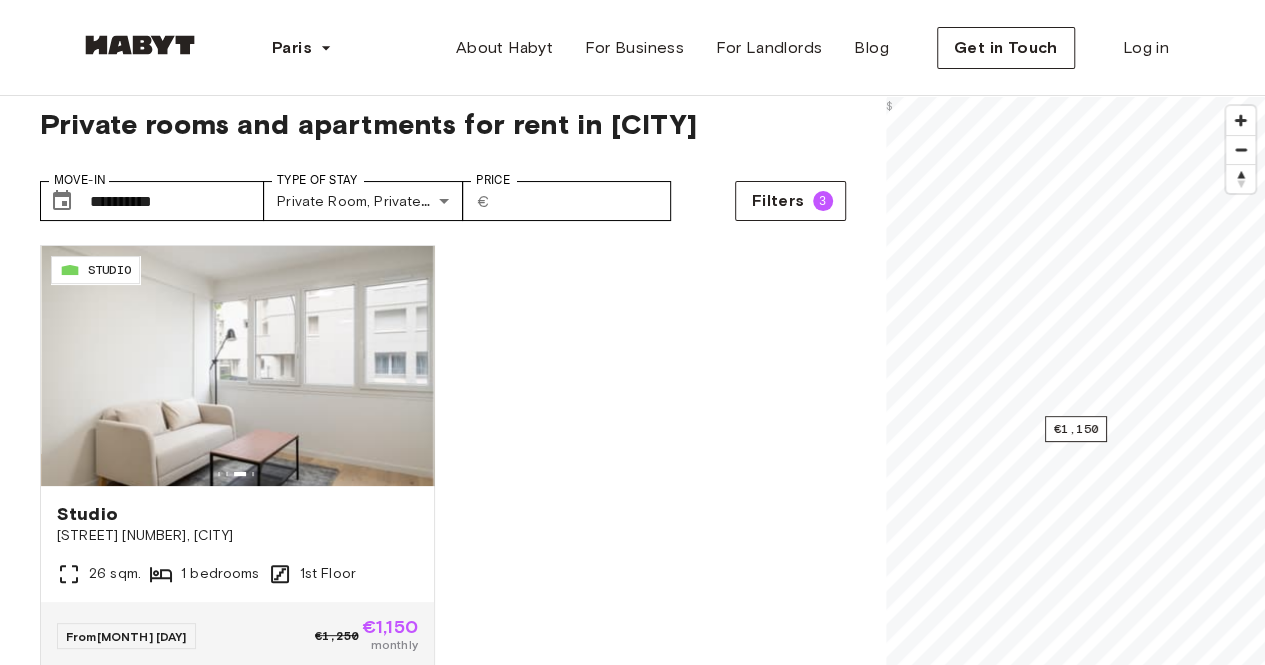 scroll, scrollTop: 0, scrollLeft: 0, axis: both 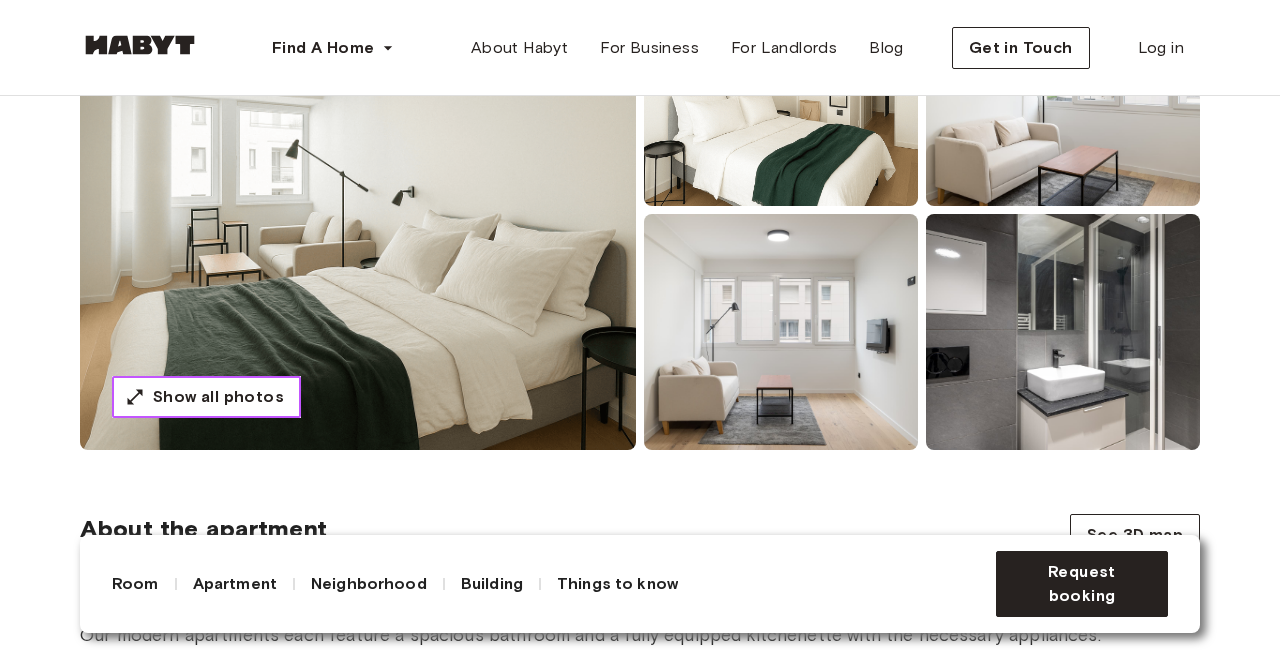 click on "Show all photos" at bounding box center [218, 397] 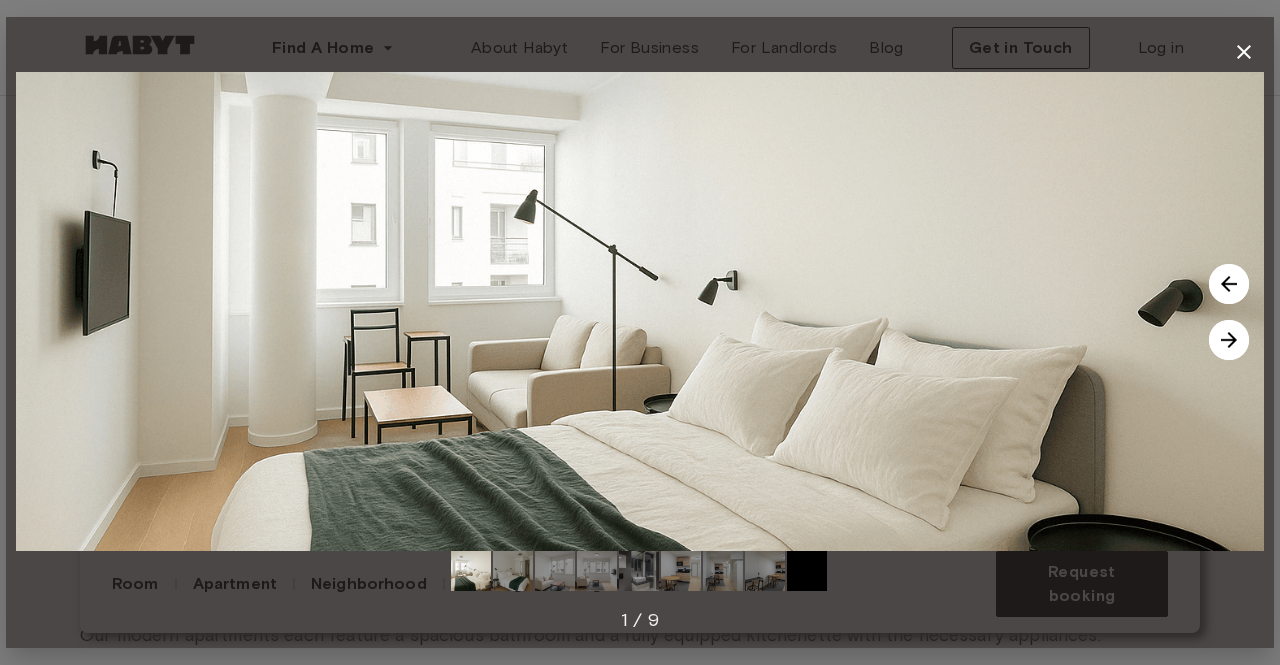 click at bounding box center (1229, 340) 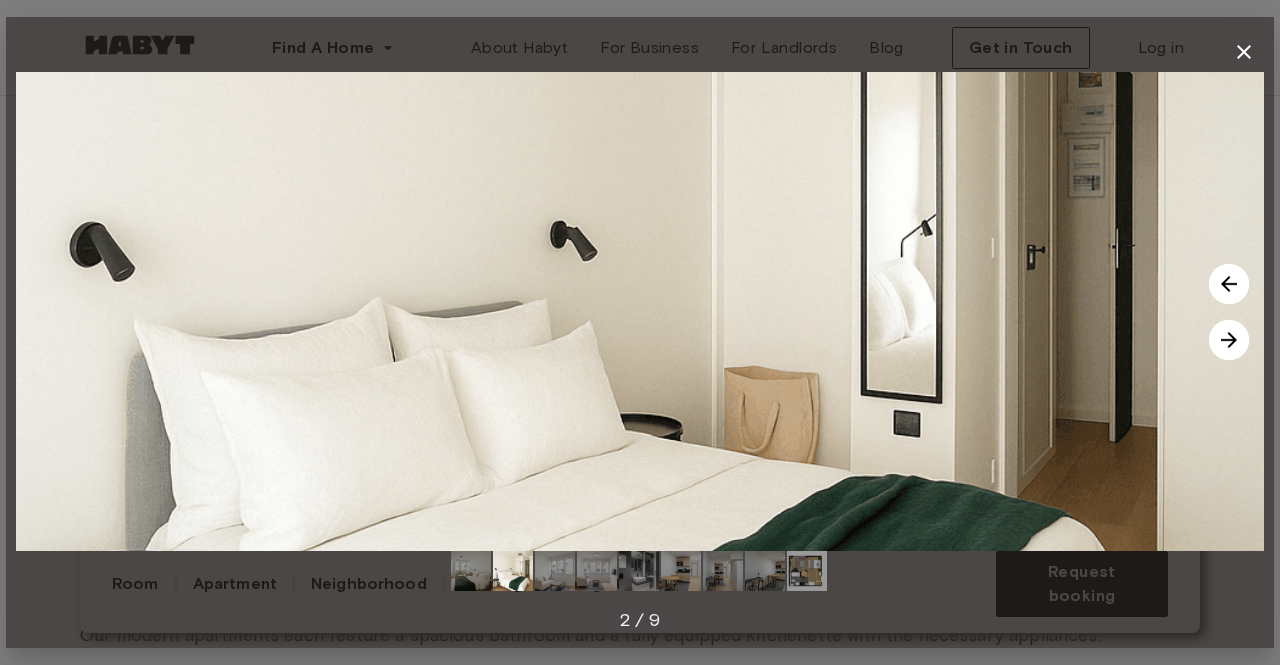 click at bounding box center [1229, 340] 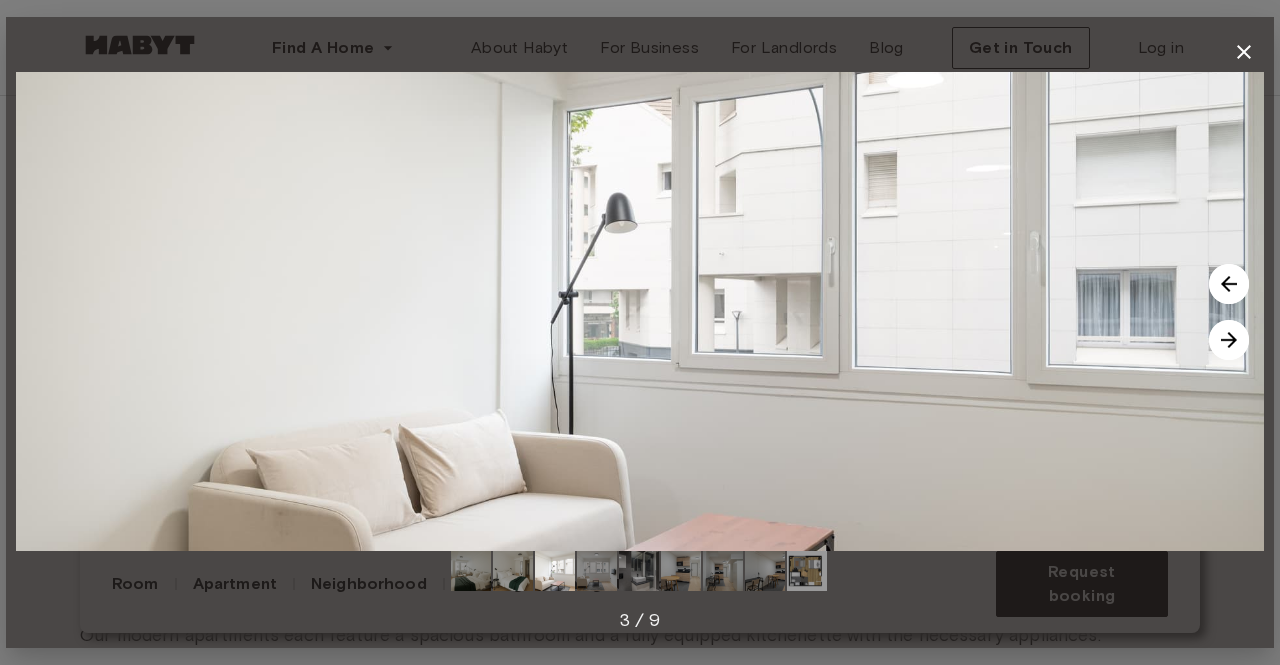 click at bounding box center [1229, 340] 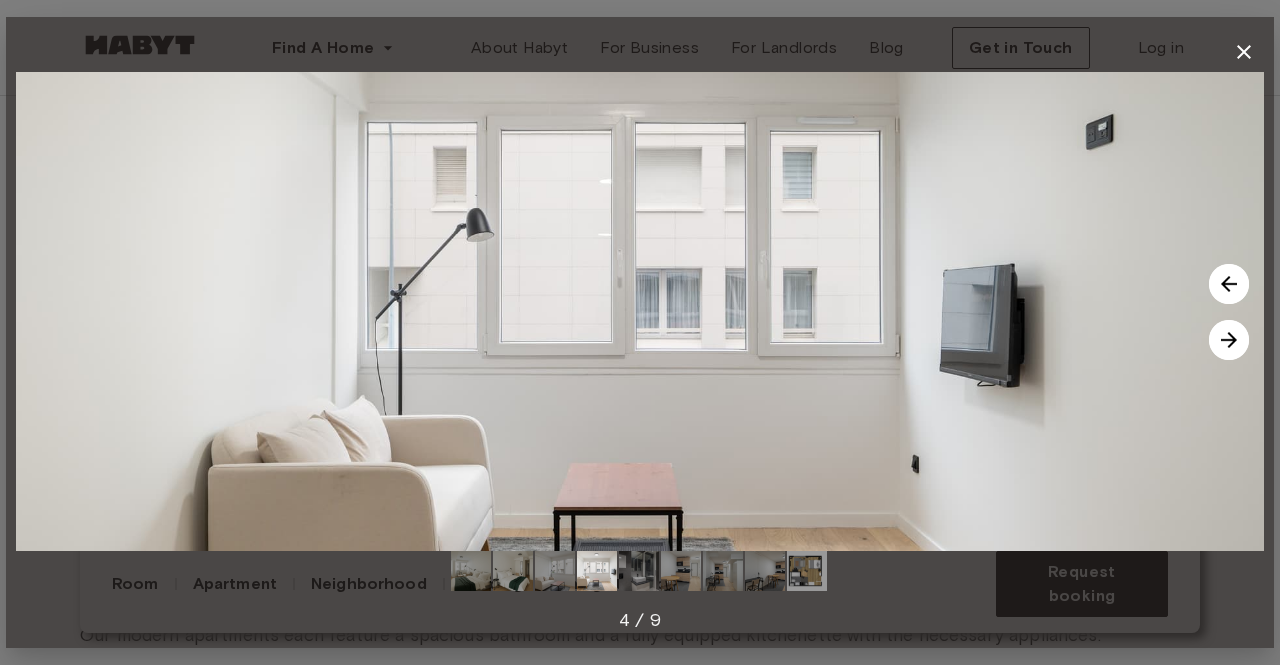 click at bounding box center (1229, 284) 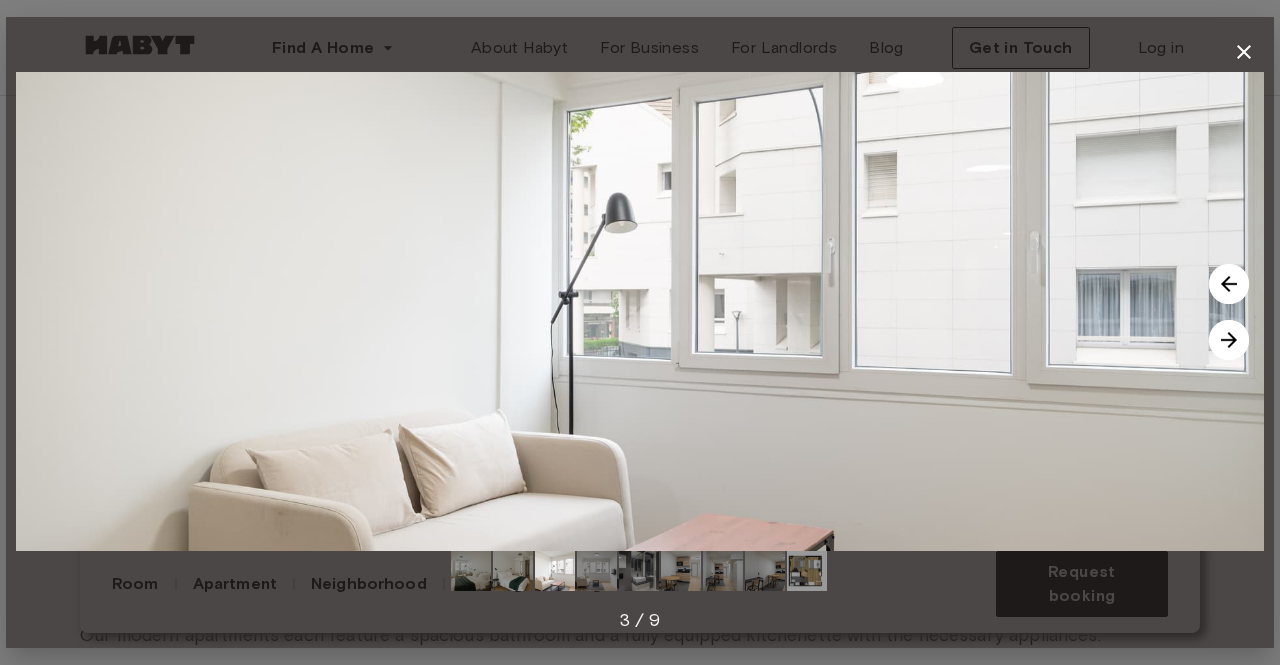 click at bounding box center [1229, 284] 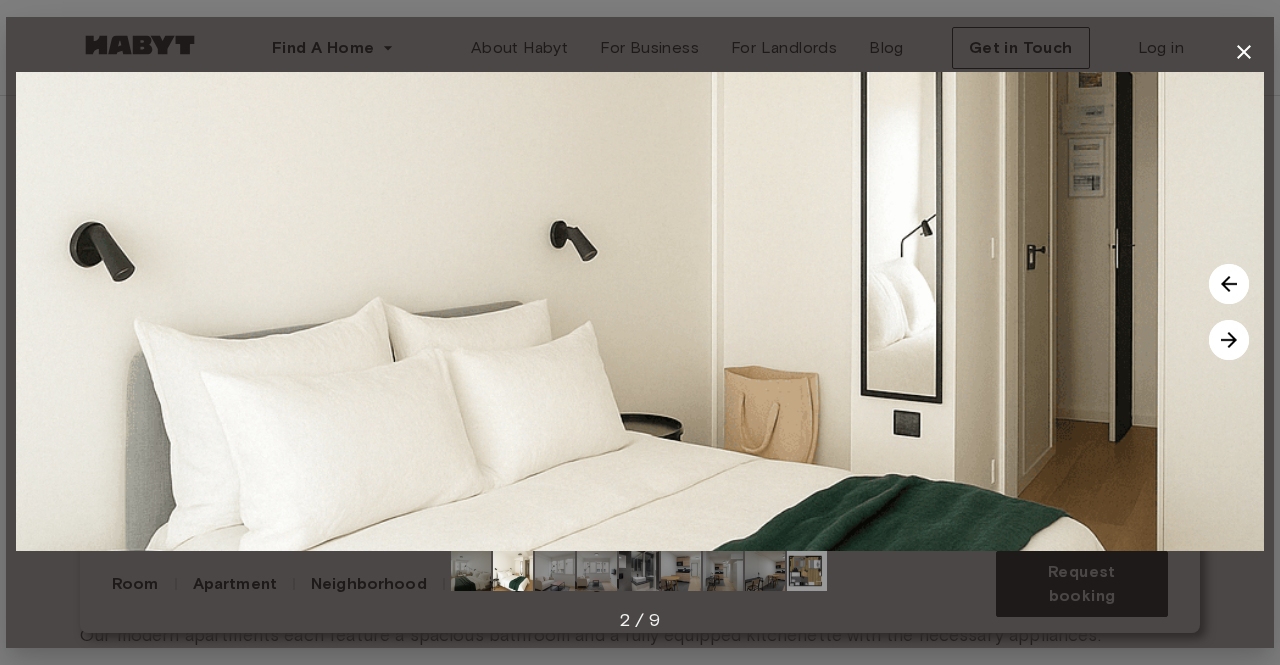 click at bounding box center (1229, 284) 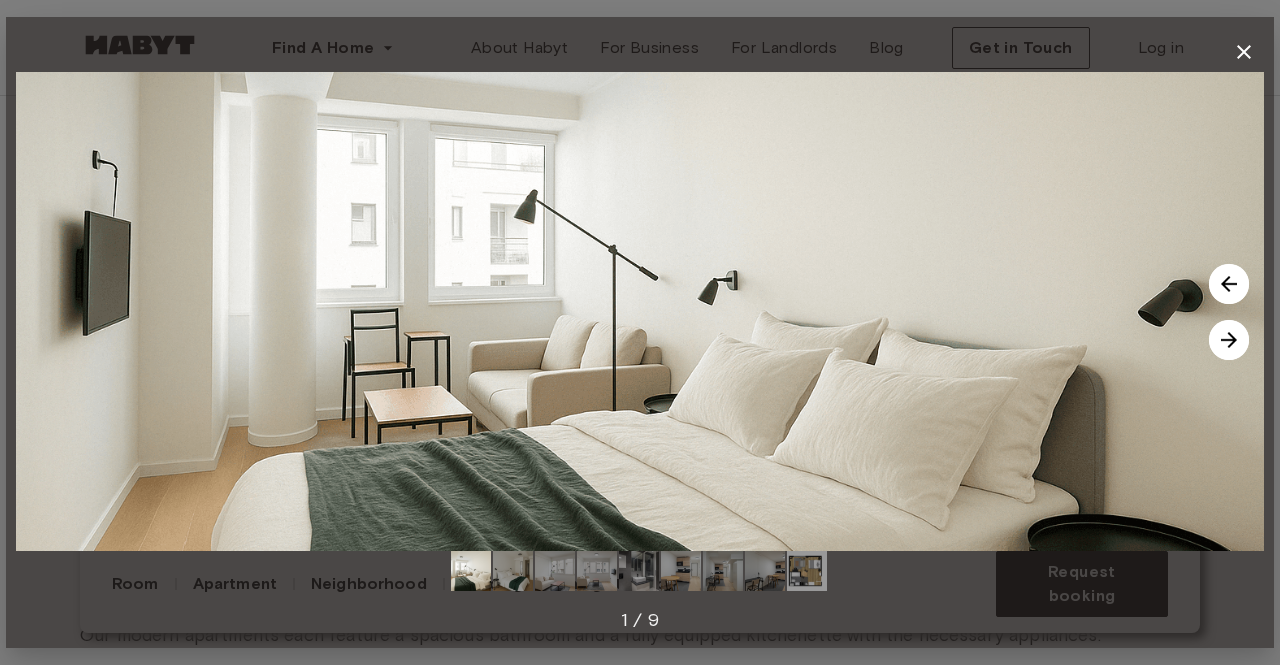 click at bounding box center (1229, 340) 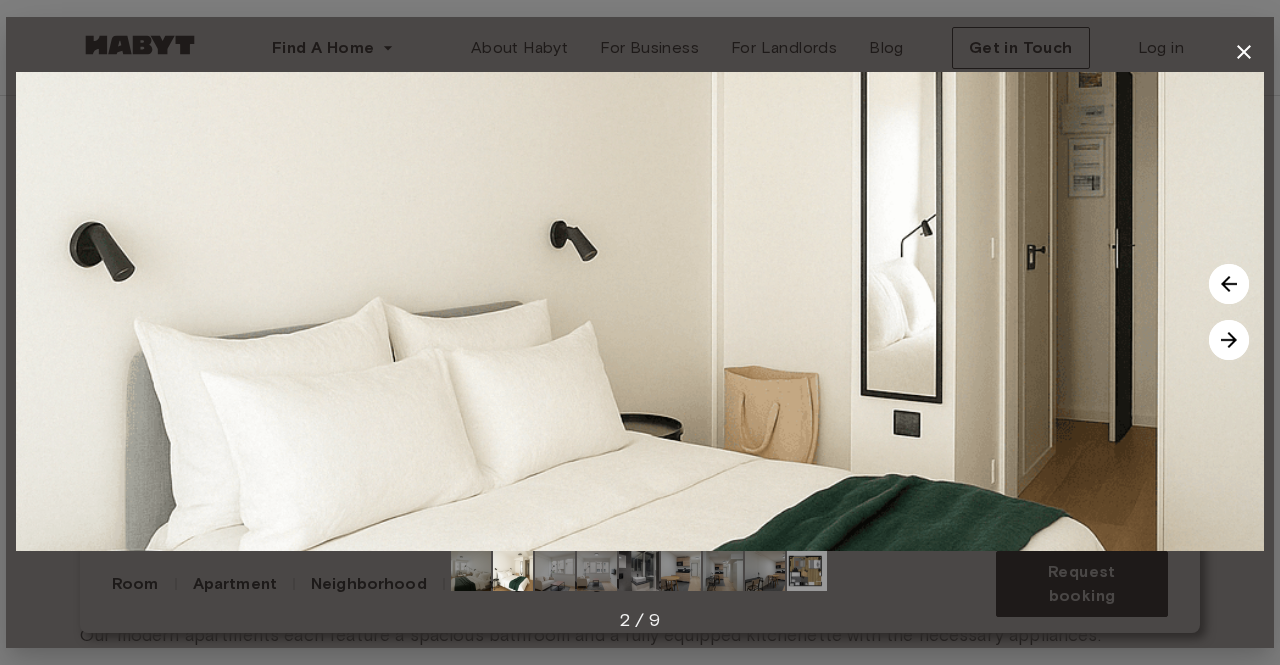 click at bounding box center [1229, 340] 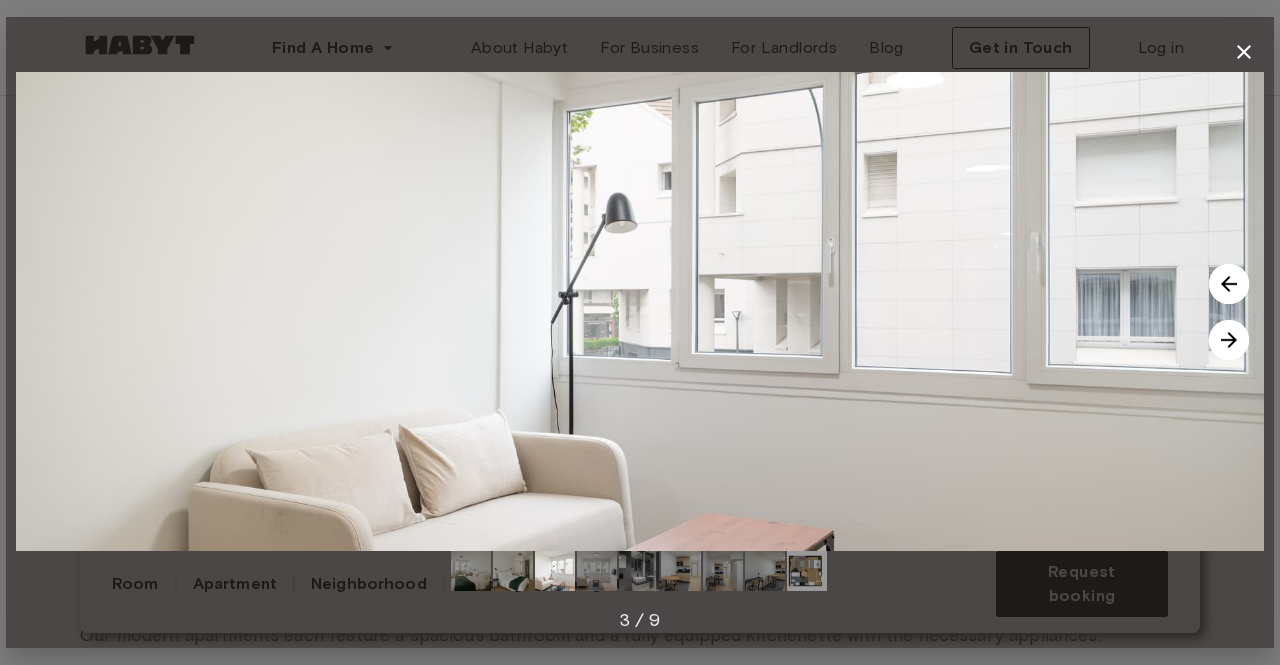 click at bounding box center (1229, 340) 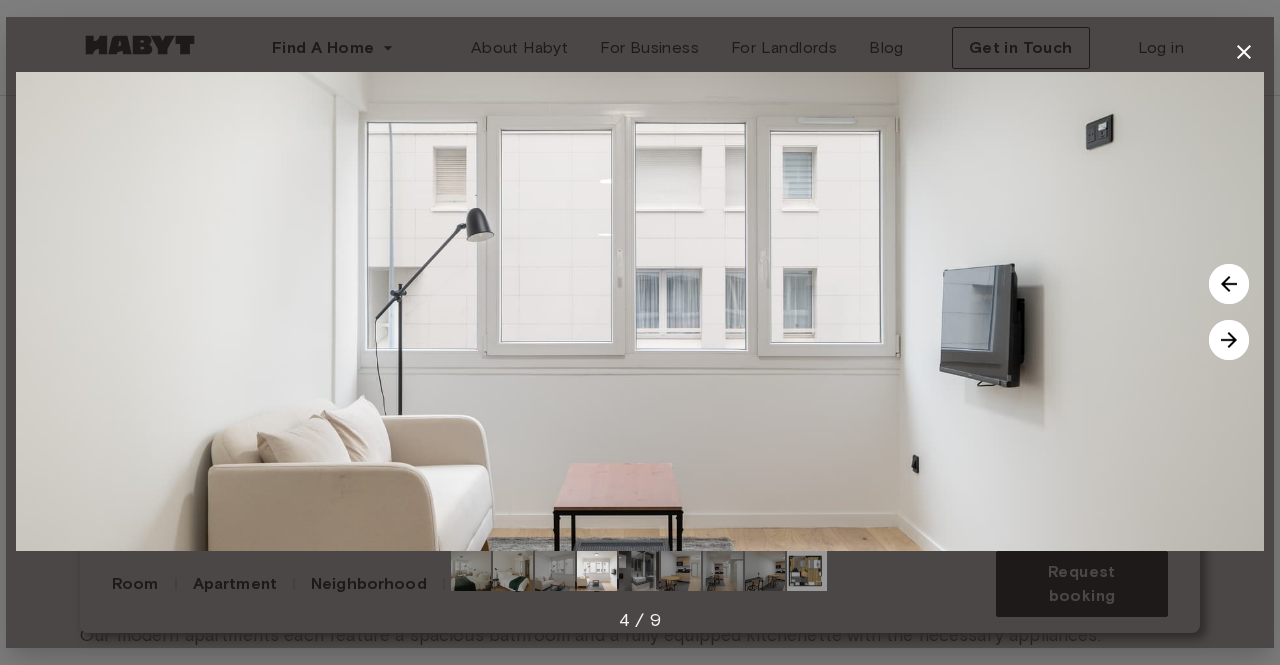 click at bounding box center (1229, 340) 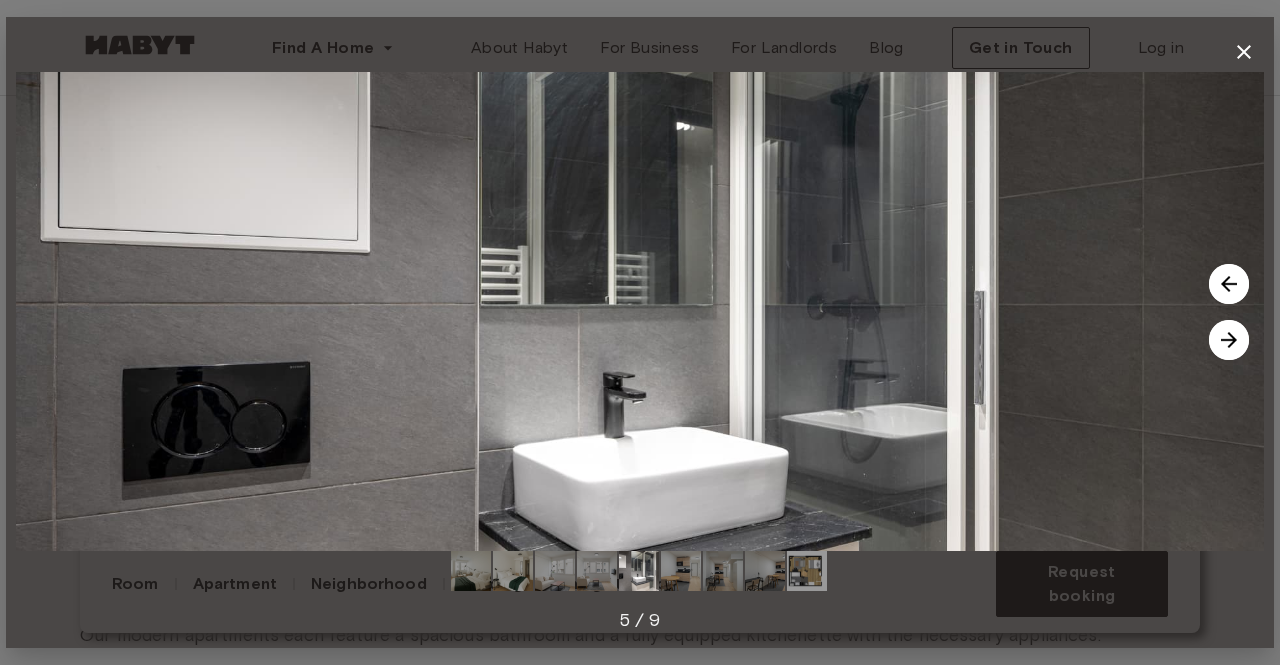 click at bounding box center (1229, 340) 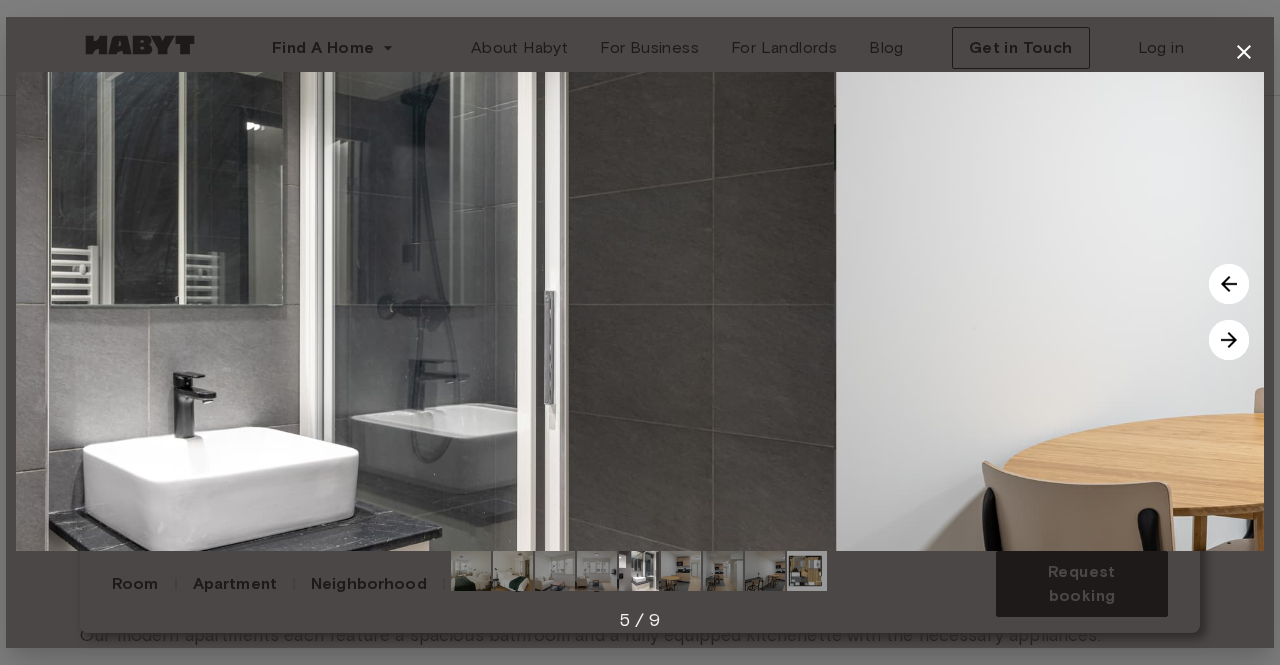 click at bounding box center (1229, 340) 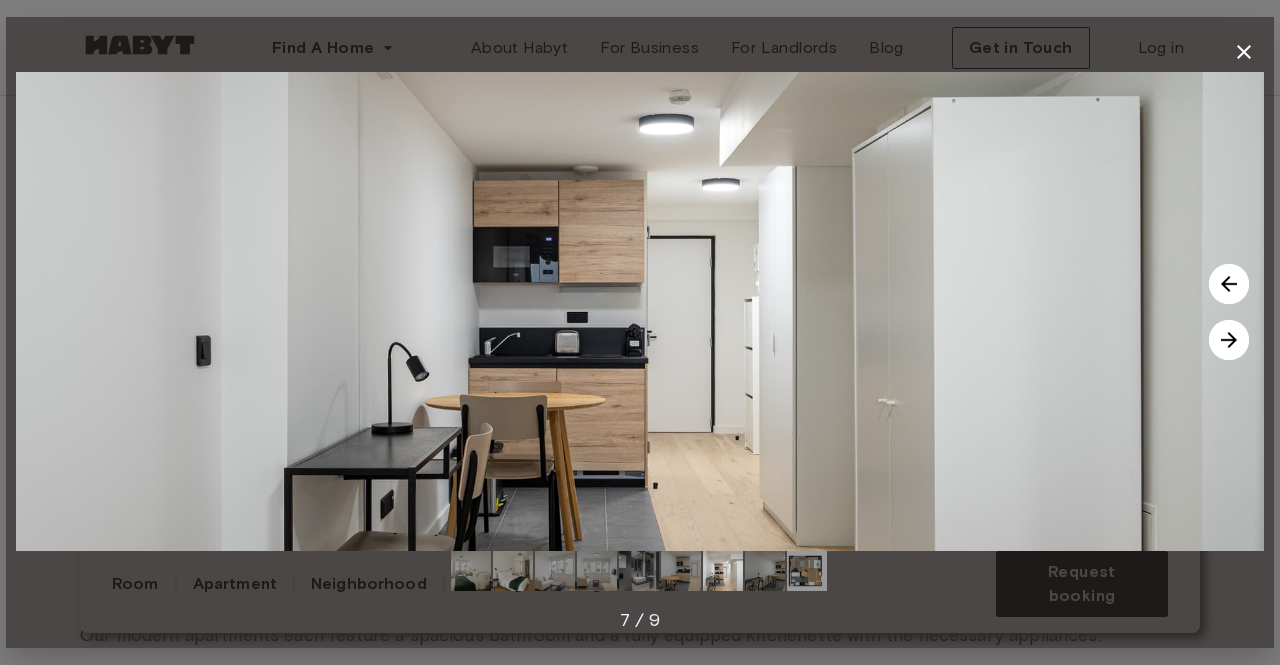 click at bounding box center [1229, 340] 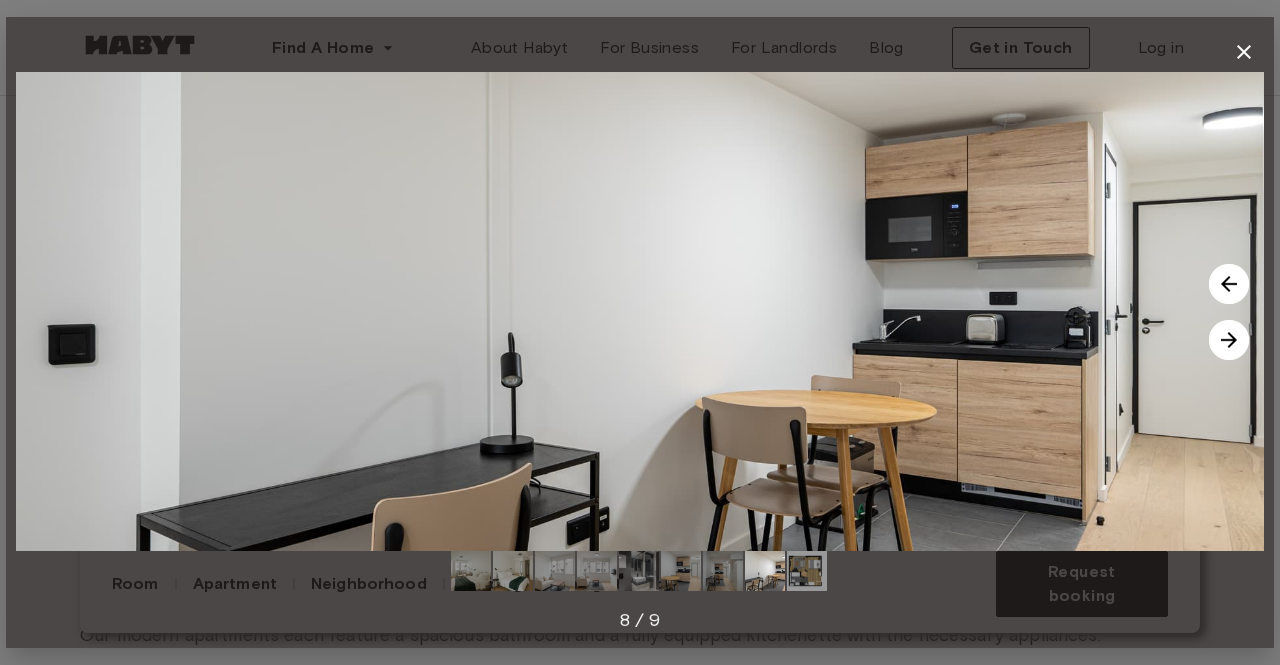 click at bounding box center (1229, 340) 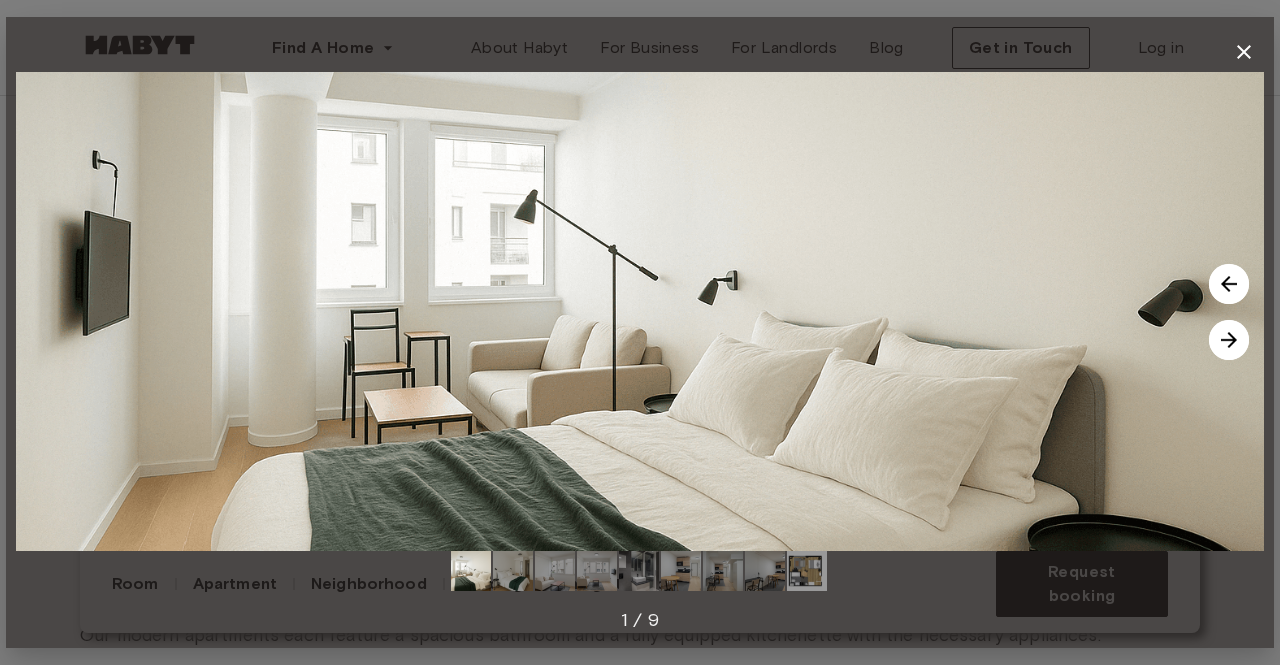click at bounding box center (1229, 340) 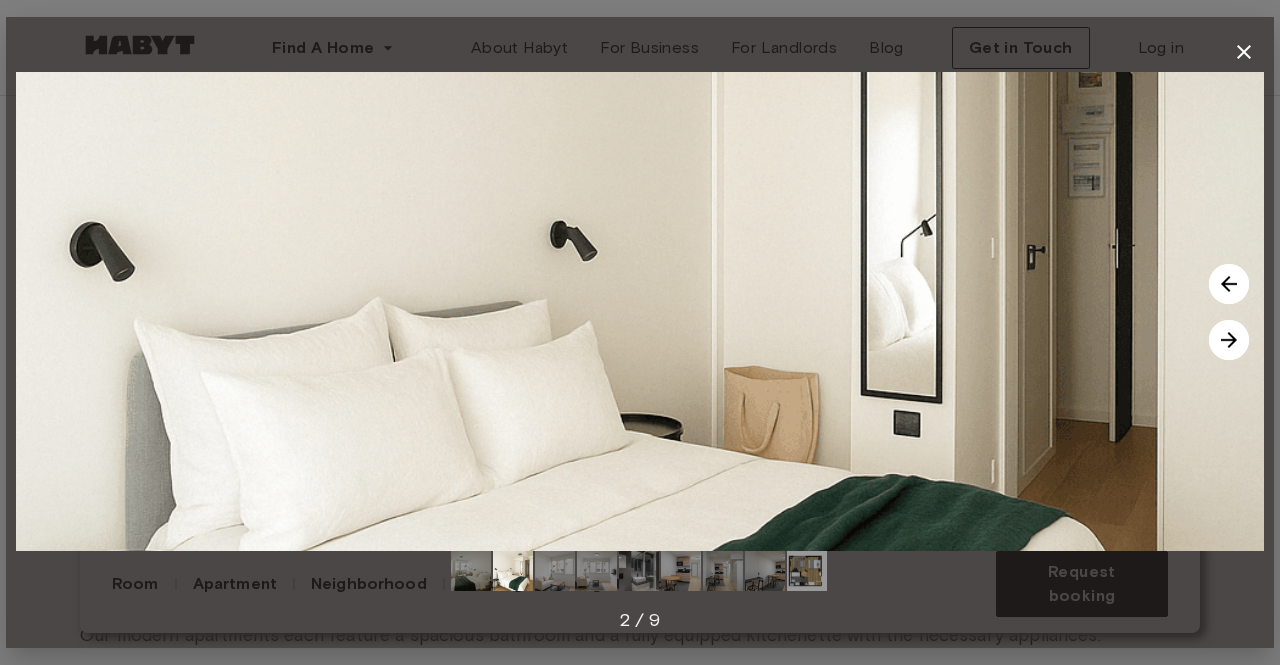 click 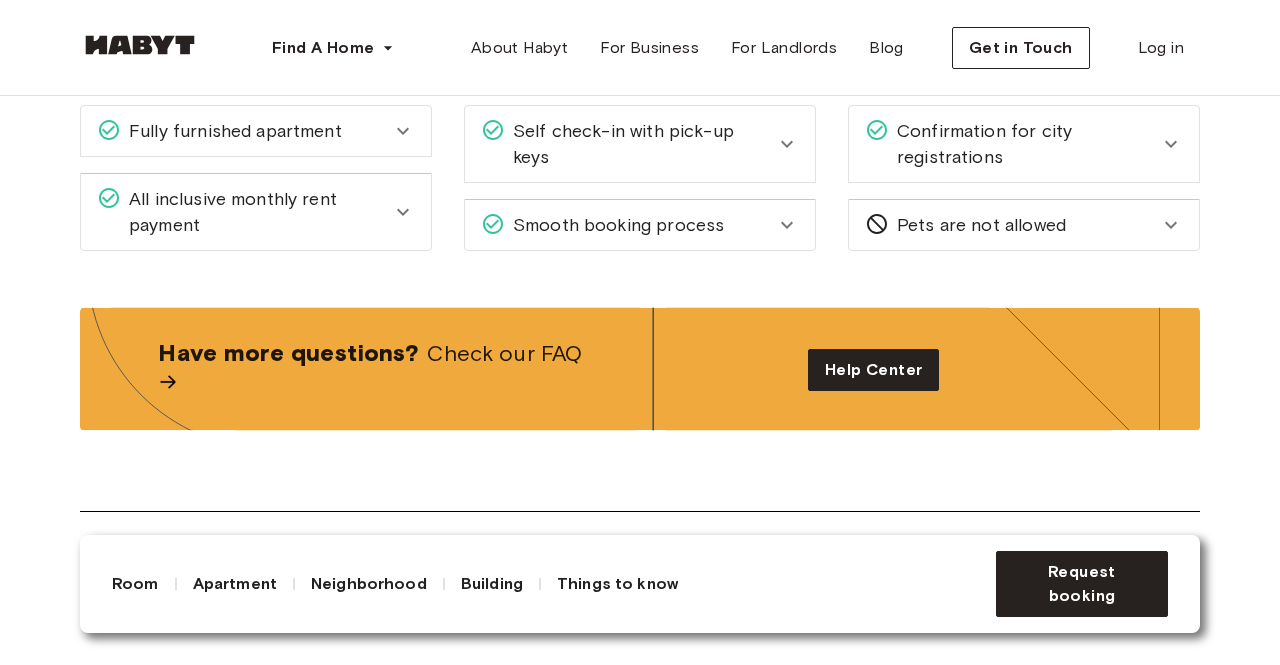 scroll, scrollTop: 2500, scrollLeft: 0, axis: vertical 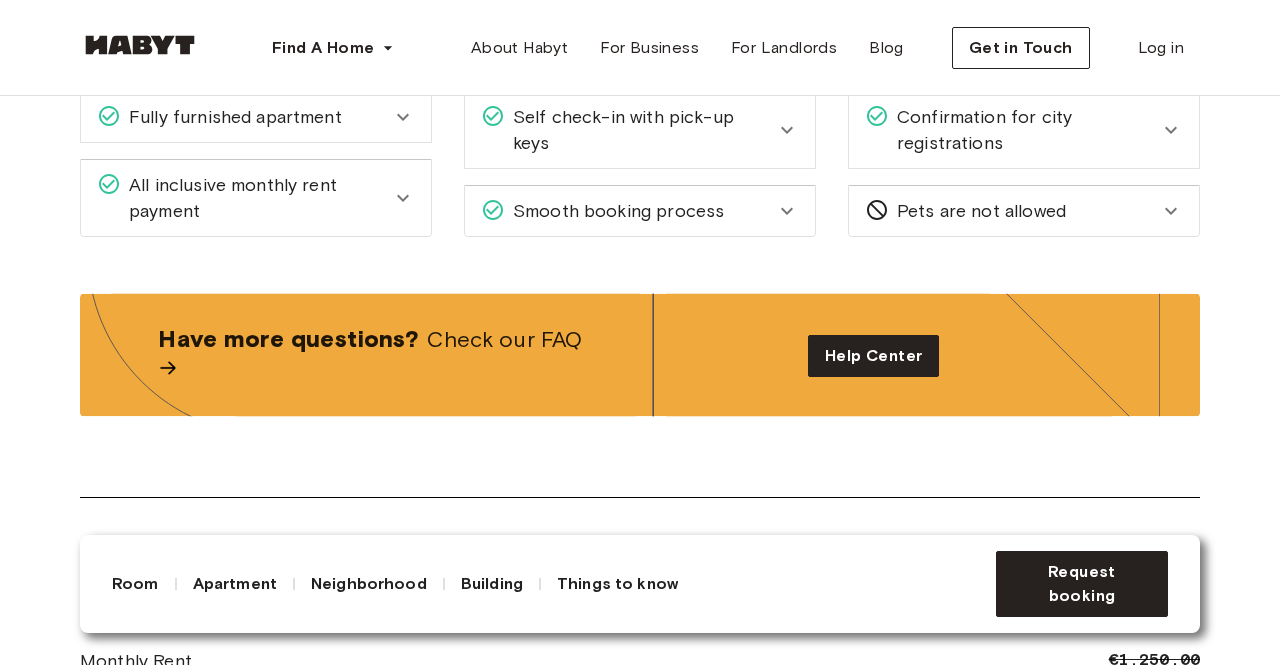 click 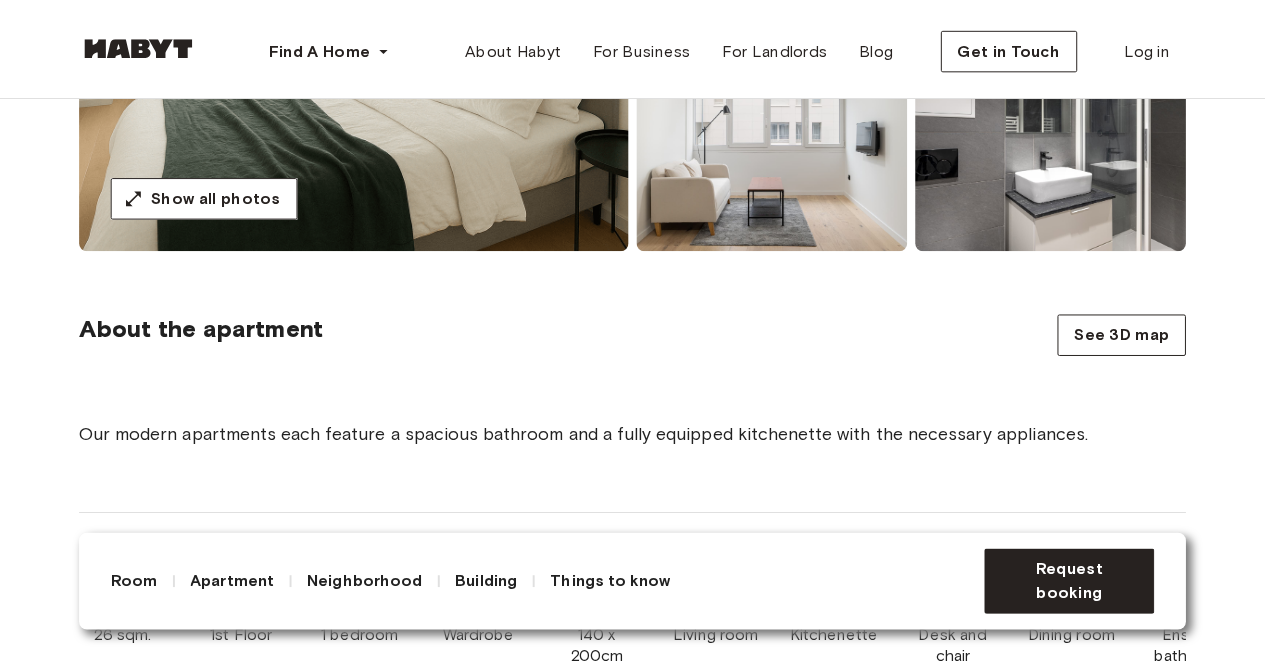 scroll, scrollTop: 0, scrollLeft: 0, axis: both 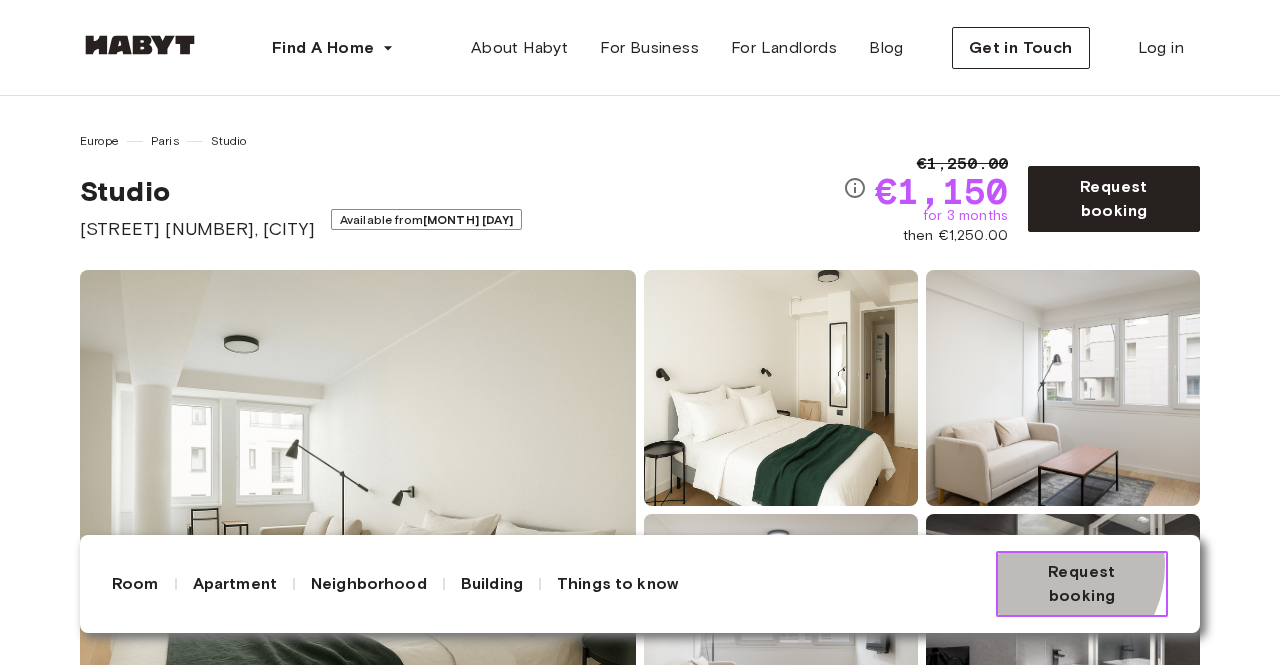 click on "Request booking" at bounding box center (1082, 584) 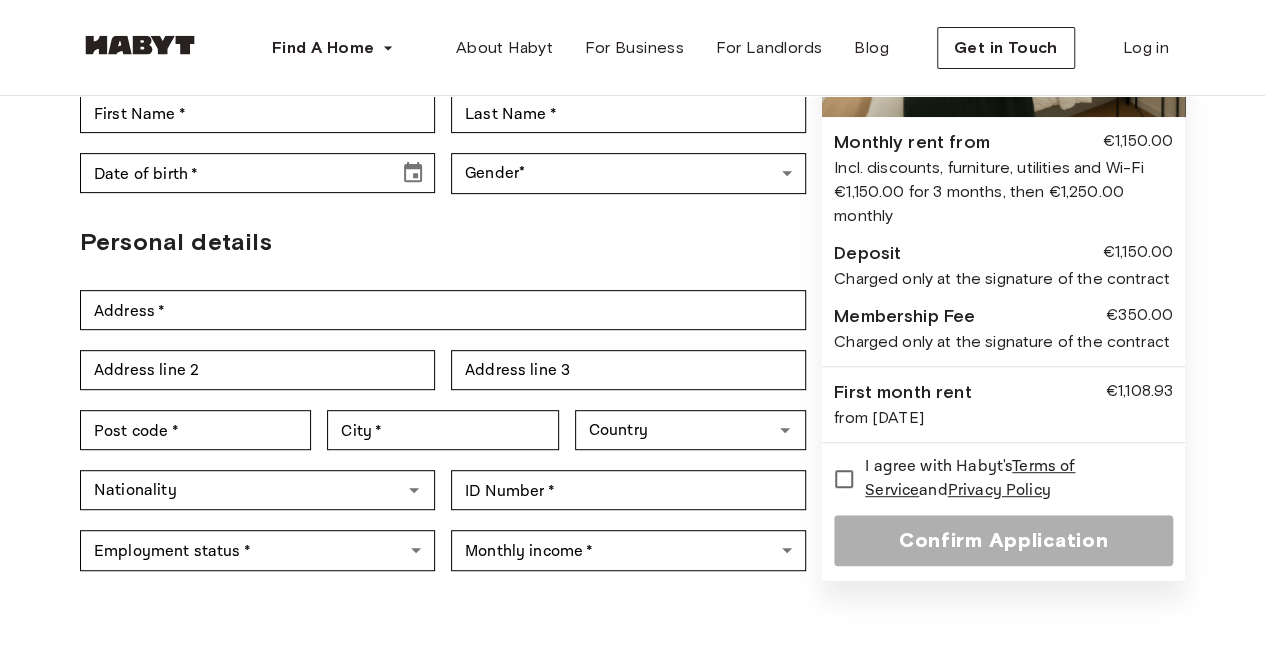 scroll, scrollTop: 0, scrollLeft: 0, axis: both 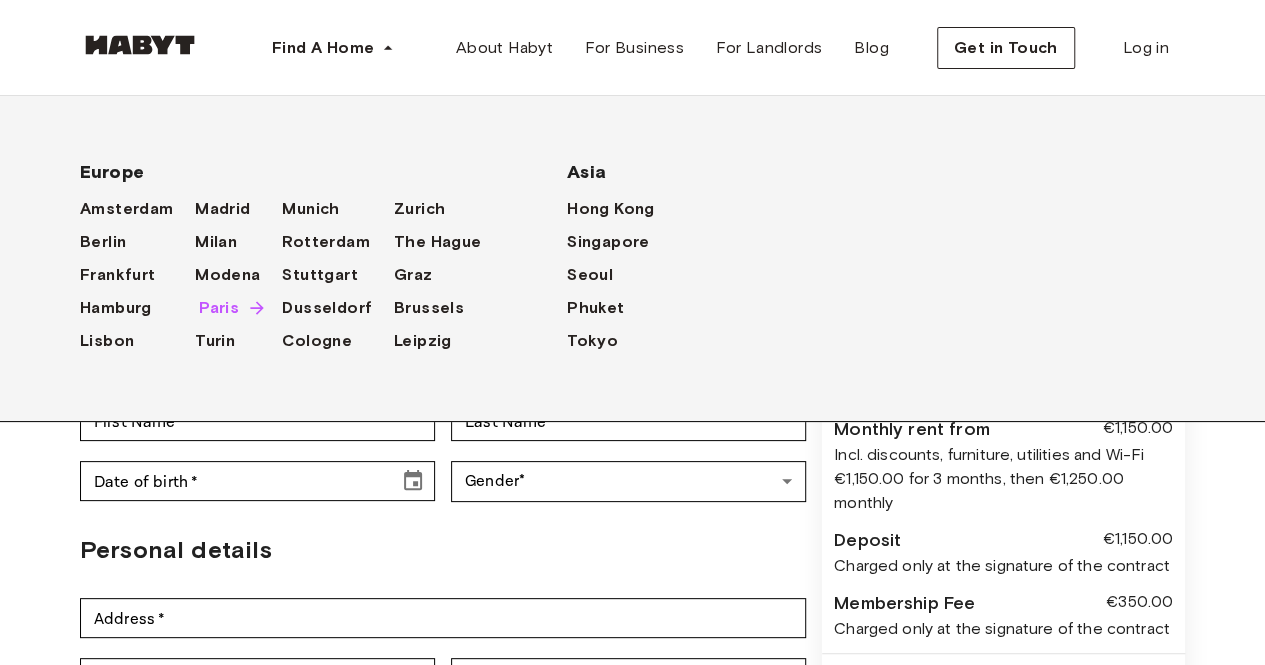 click on "Paris" at bounding box center [219, 308] 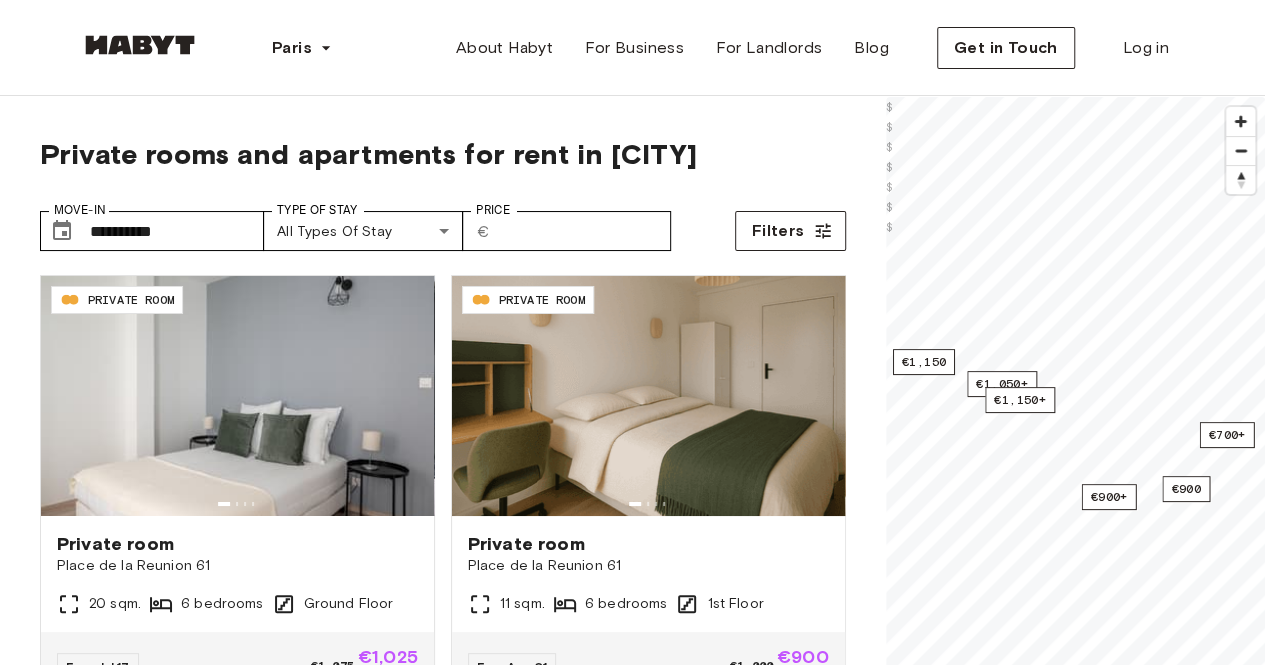 click on "**********" at bounding box center [443, 518] 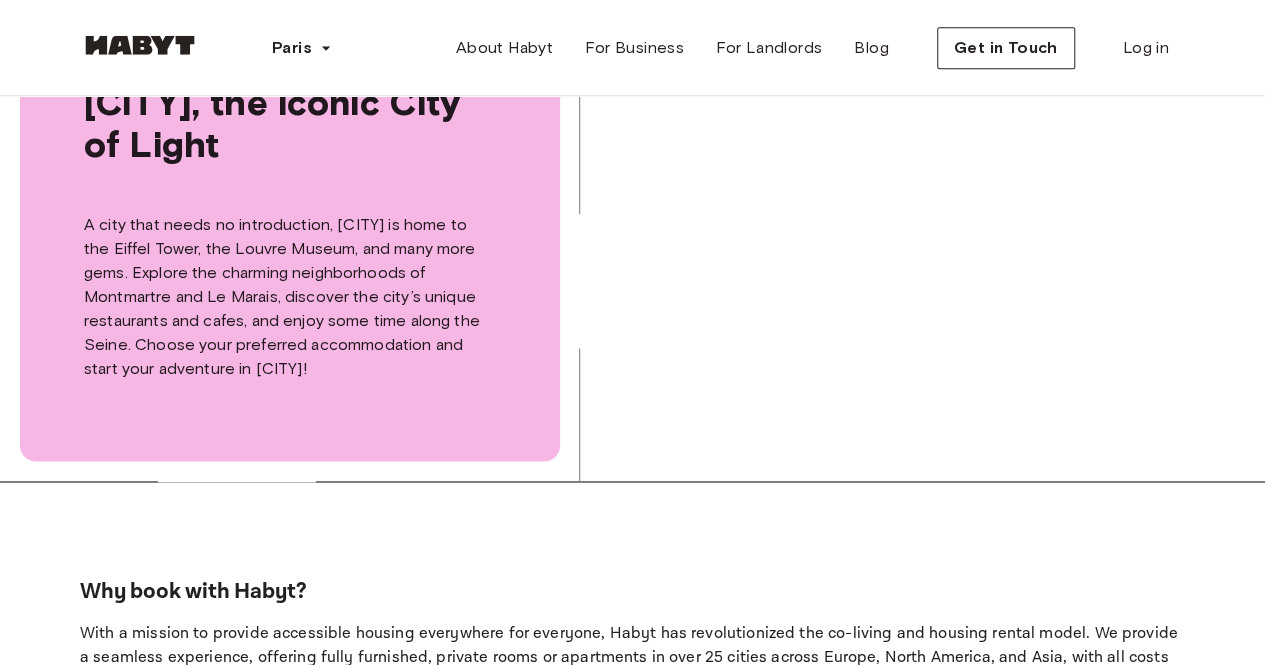 scroll, scrollTop: 1400, scrollLeft: 0, axis: vertical 